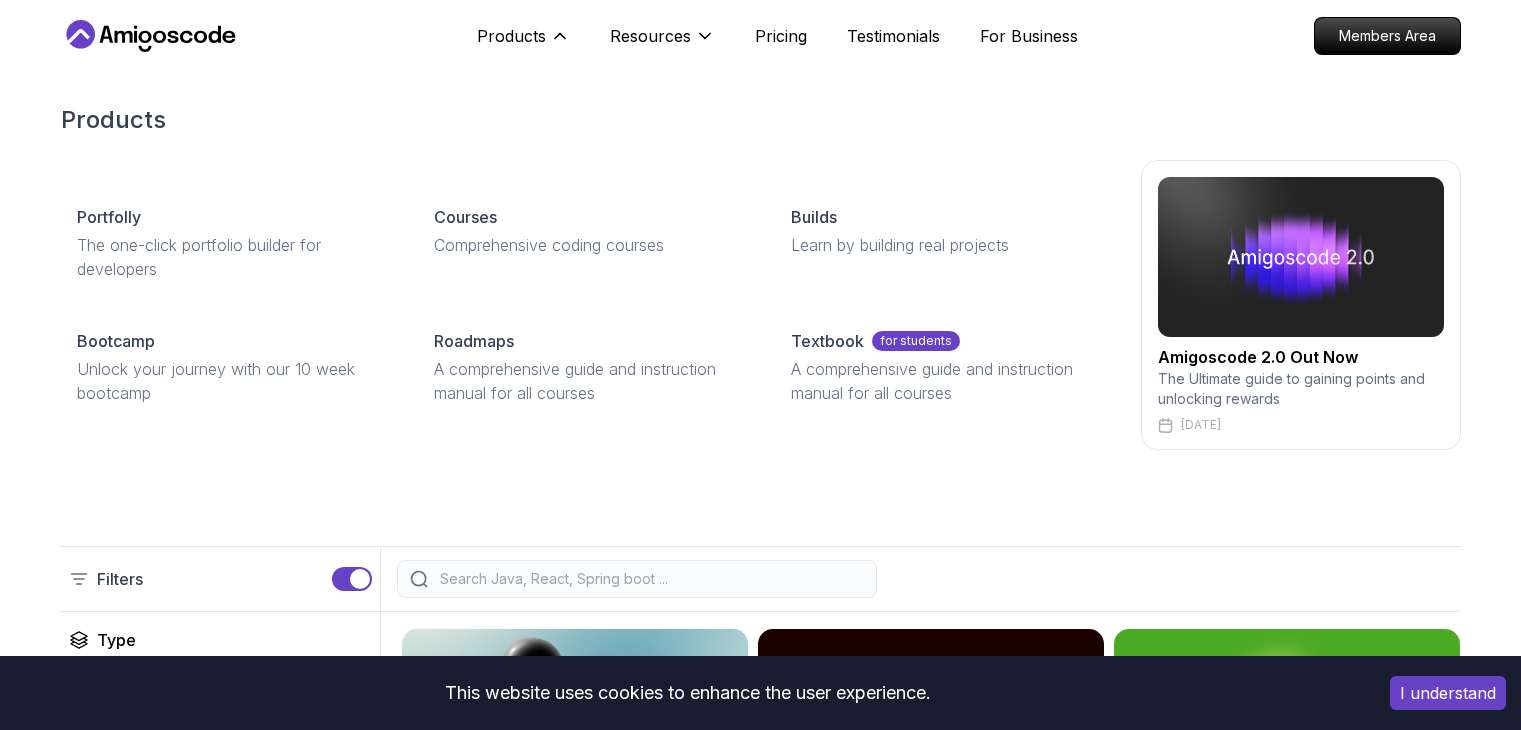 scroll, scrollTop: 266, scrollLeft: 0, axis: vertical 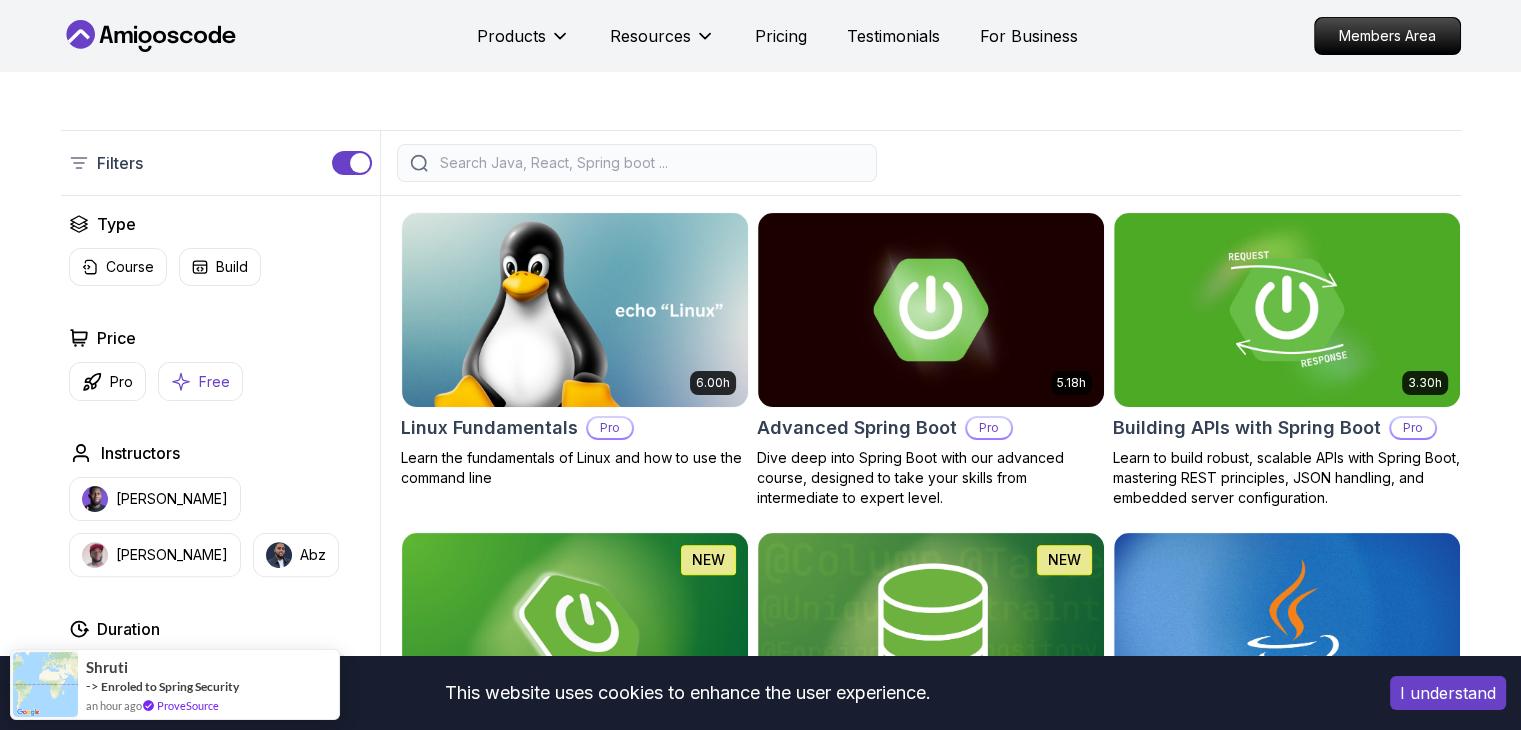 click on "Free" at bounding box center [214, 382] 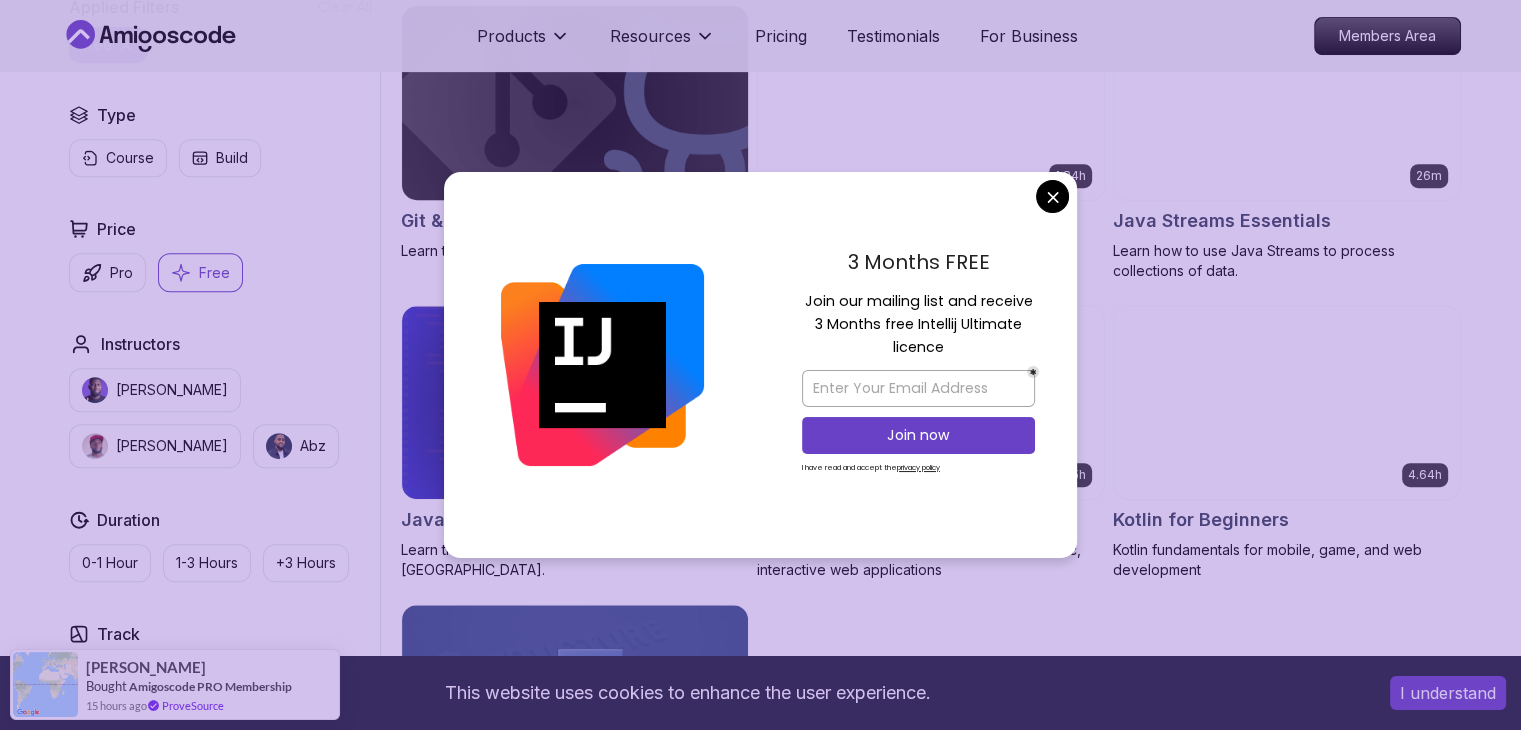 scroll, scrollTop: 918, scrollLeft: 0, axis: vertical 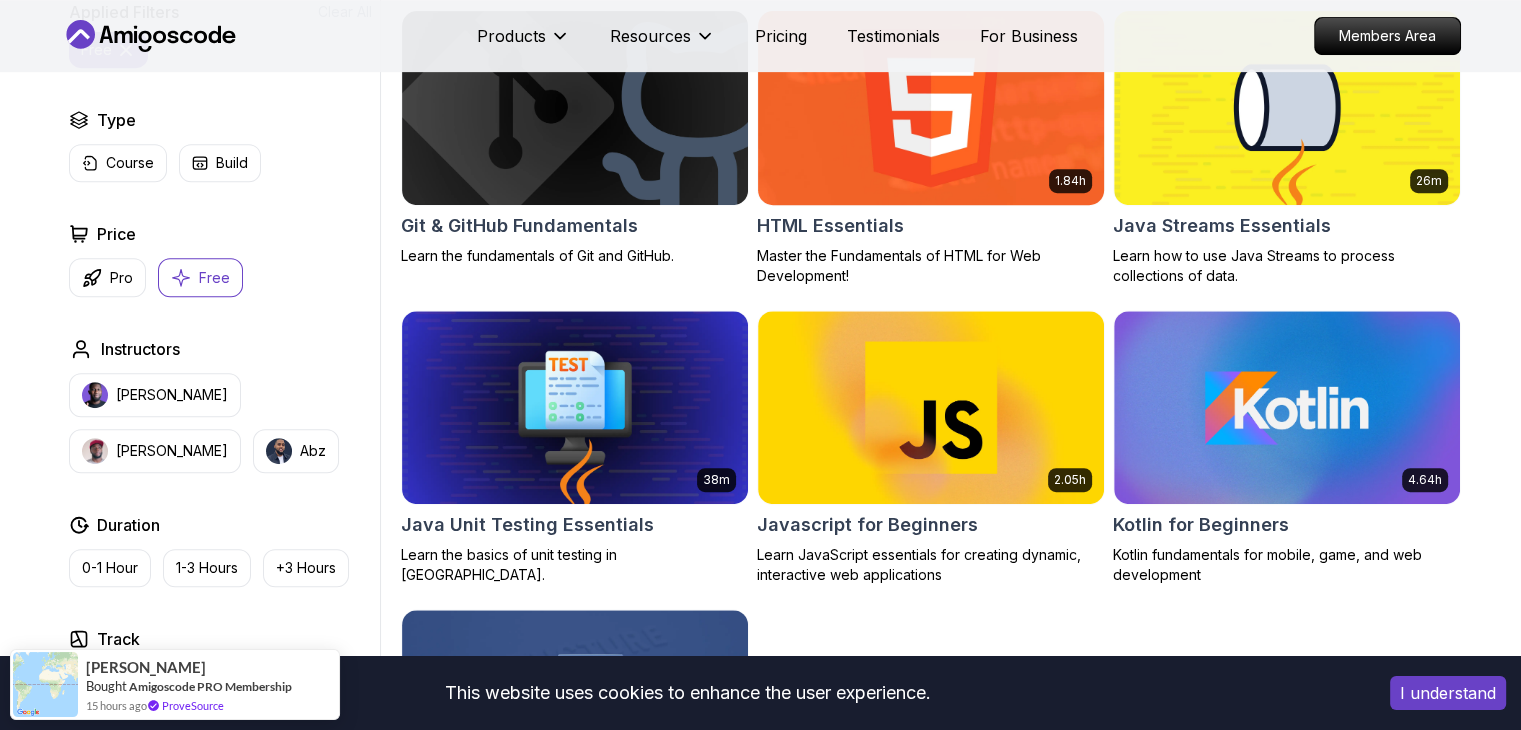 click on "This website uses cookies to enhance the user experience. I understand Products Resources Pricing Testimonials For Business Members Area Products Resources Pricing Testimonials For Business Members Area All Courses Learn Java, Spring Boot, DevOps & More with Amigoscode Premium Courses Master in-demand skills like Java, Spring Boot, DevOps, React, and more through hands-on, expert-led courses. Advance your software development career with real-world projects and practical learning. Filters 1 Filters 1 Applied Filters Clear All free Type Course Build Price Pro Free Instructors [PERSON_NAME] [PERSON_NAME] Duration 0-1 Hour 1-3 Hours +3 Hours Track Front End Back End Dev Ops Full Stack Level Junior Mid-level Senior 1.67h NEW Spring Boot for Beginners Build a CRUD API with Spring Boot and PostgreSQL database using Spring Data JPA and Spring AI 2.41h Java for Beginners Beginner-friendly Java course for essential programming skills and application development 2.08h CSS Essentials Git & GitHub Fundamentals 1.84h 26m 38m" at bounding box center [760, 2088] 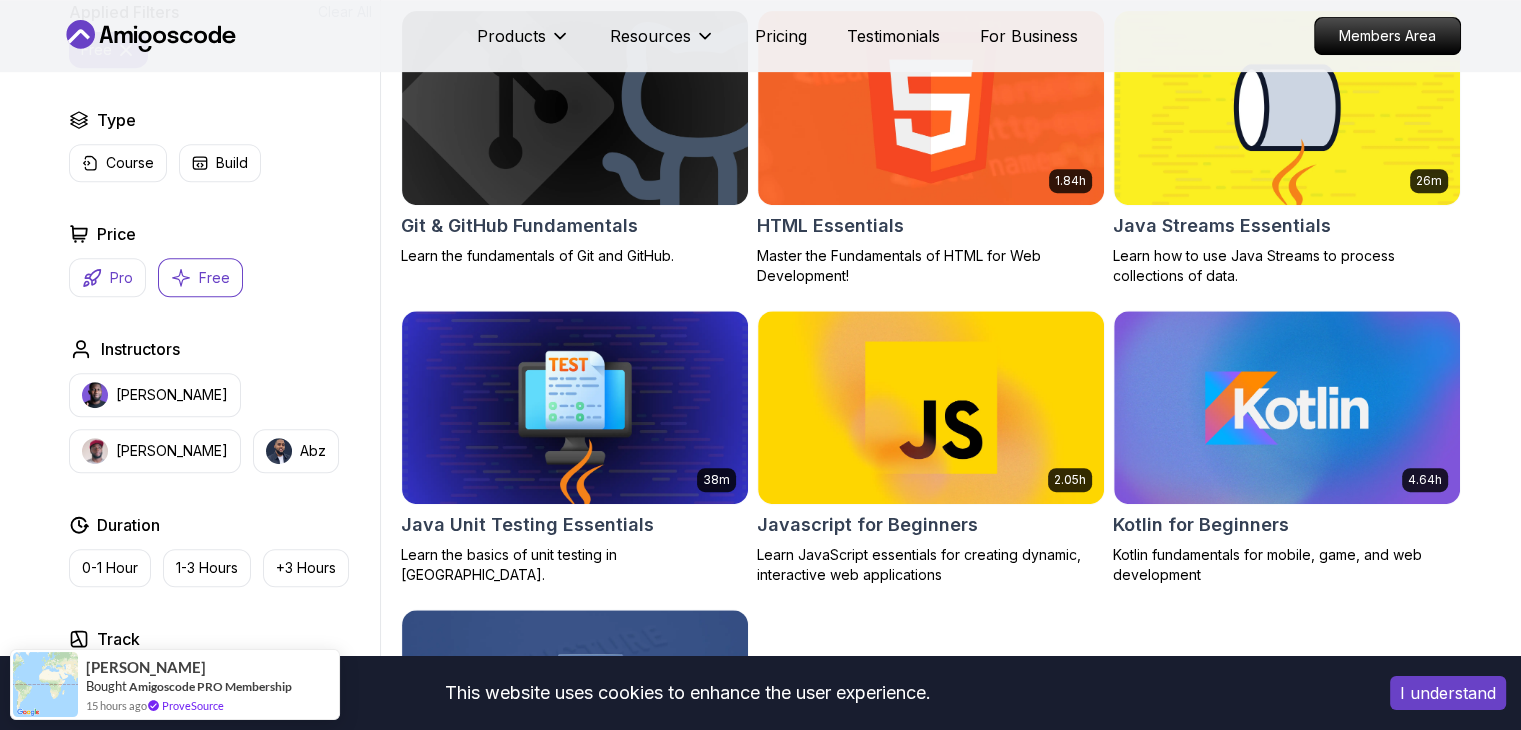 click on "Pro" at bounding box center [121, 278] 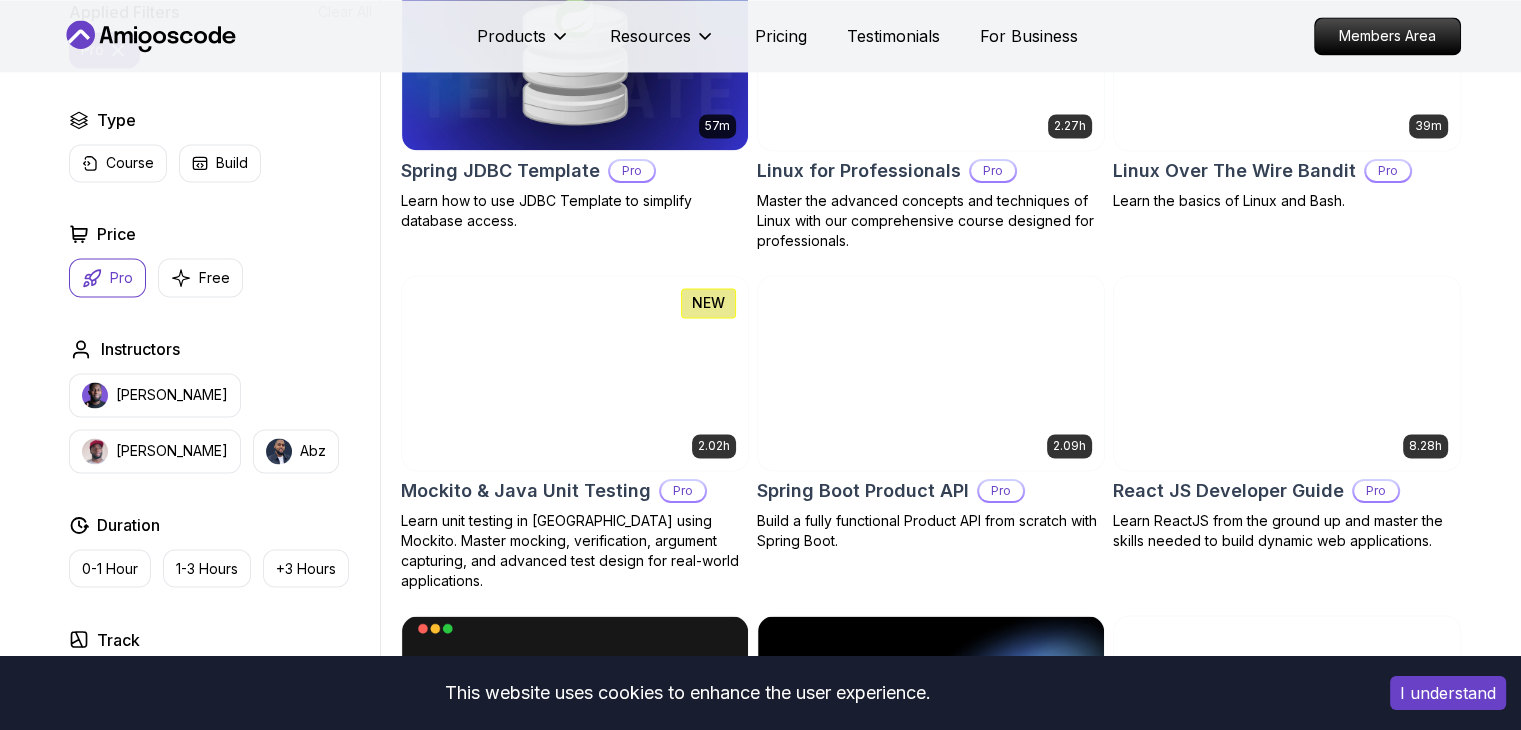 scroll, scrollTop: 3232, scrollLeft: 0, axis: vertical 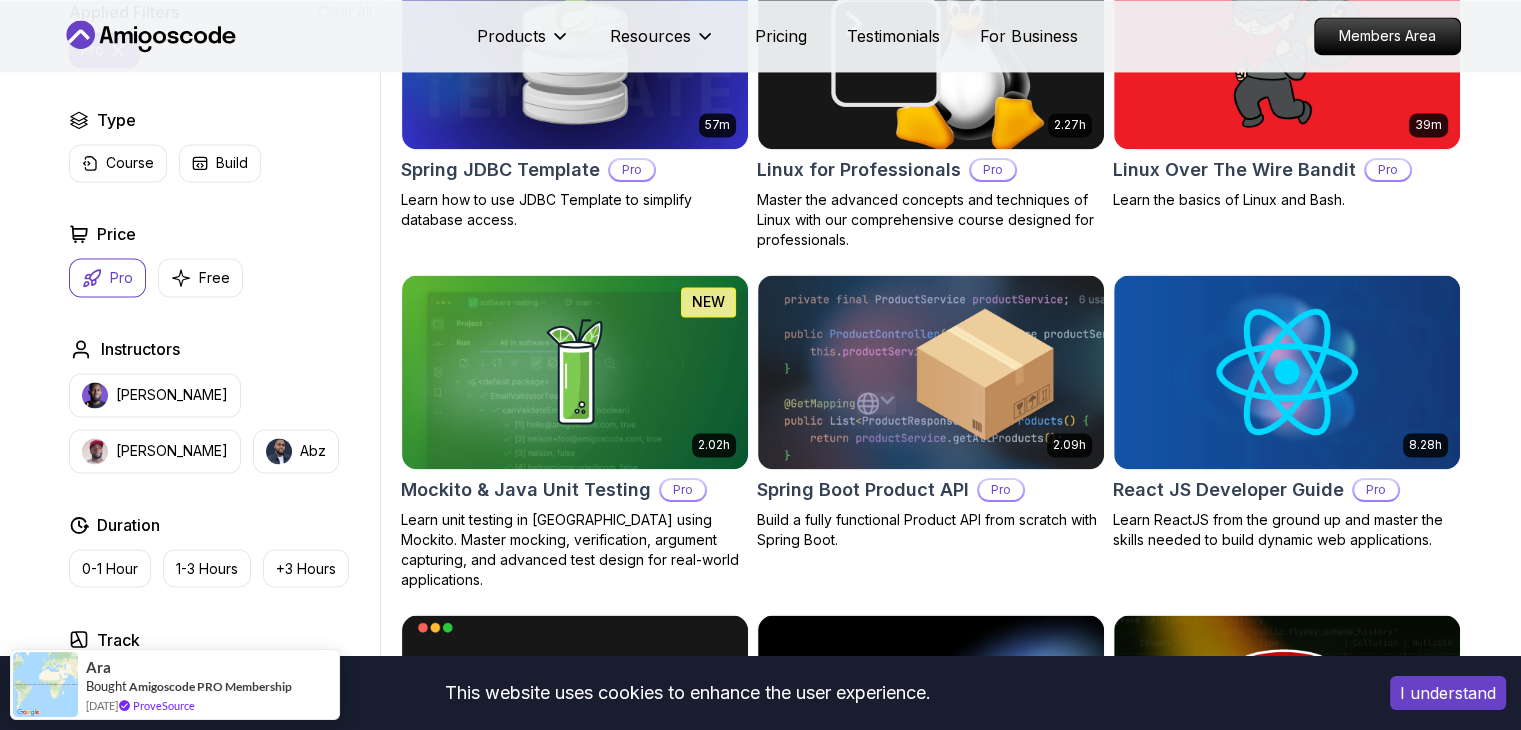 drag, startPoint x: 562, startPoint y: 377, endPoint x: 369, endPoint y: 565, distance: 269.43088 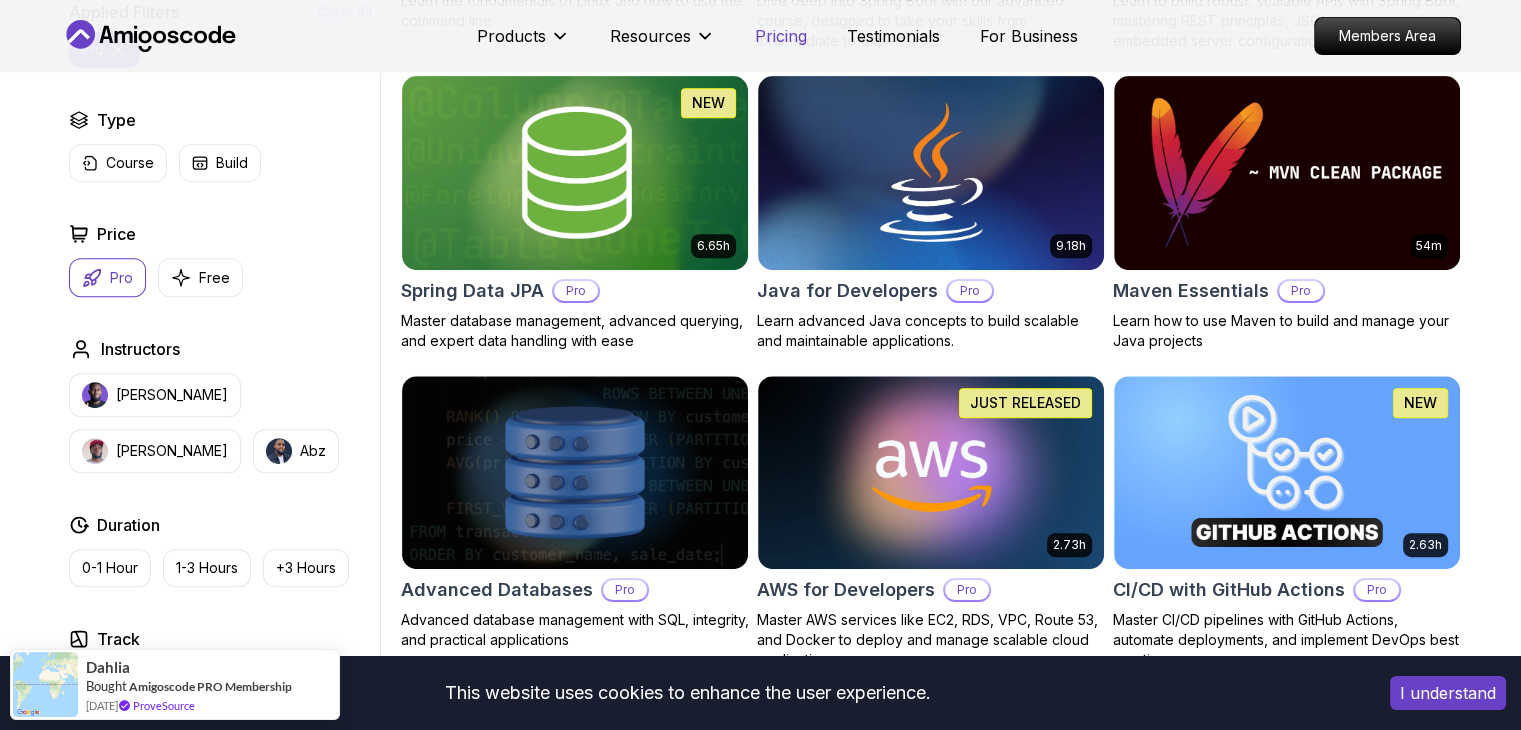 drag, startPoint x: 798, startPoint y: 14, endPoint x: 792, endPoint y: 32, distance: 18.973665 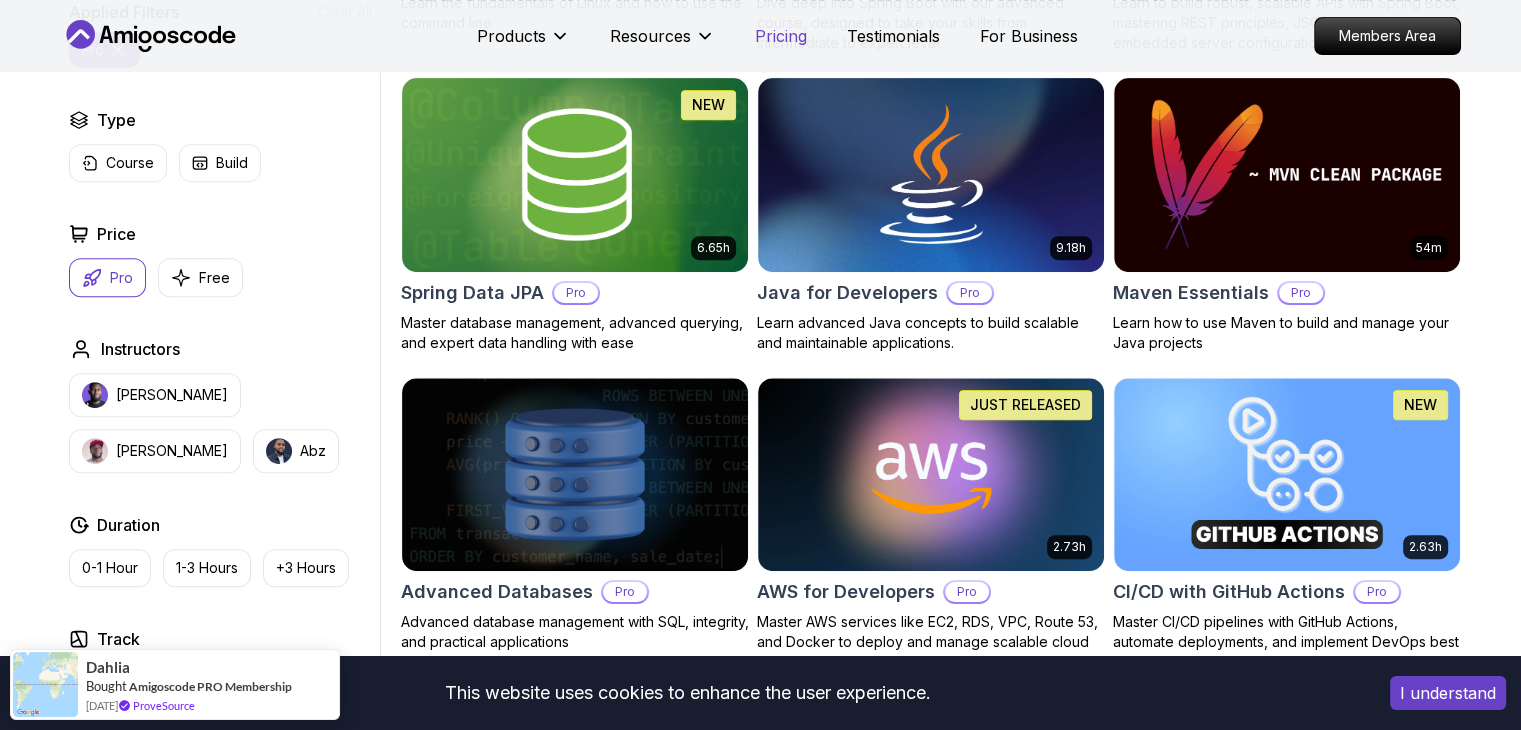 click on "Pricing" at bounding box center (781, 36) 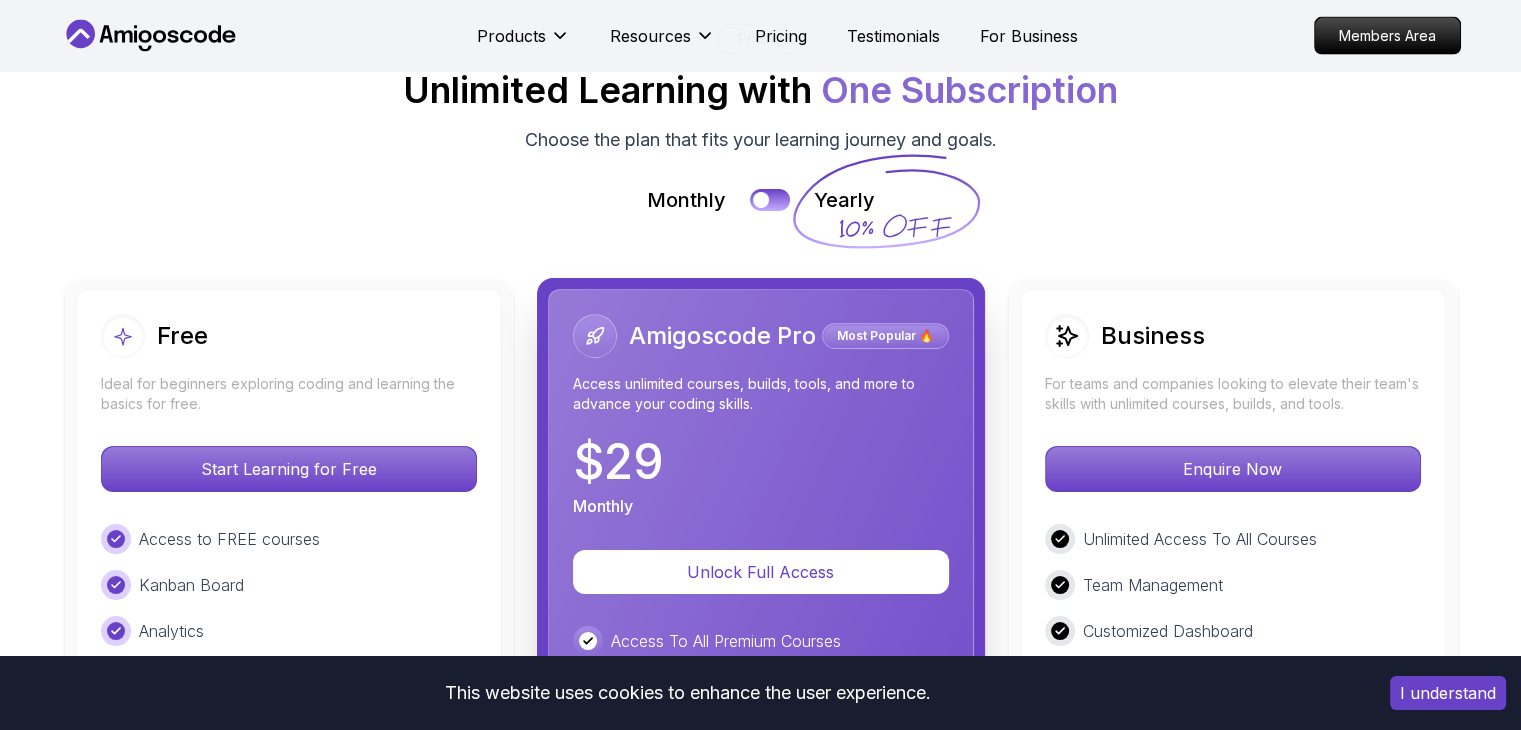 scroll, scrollTop: 4471, scrollLeft: 0, axis: vertical 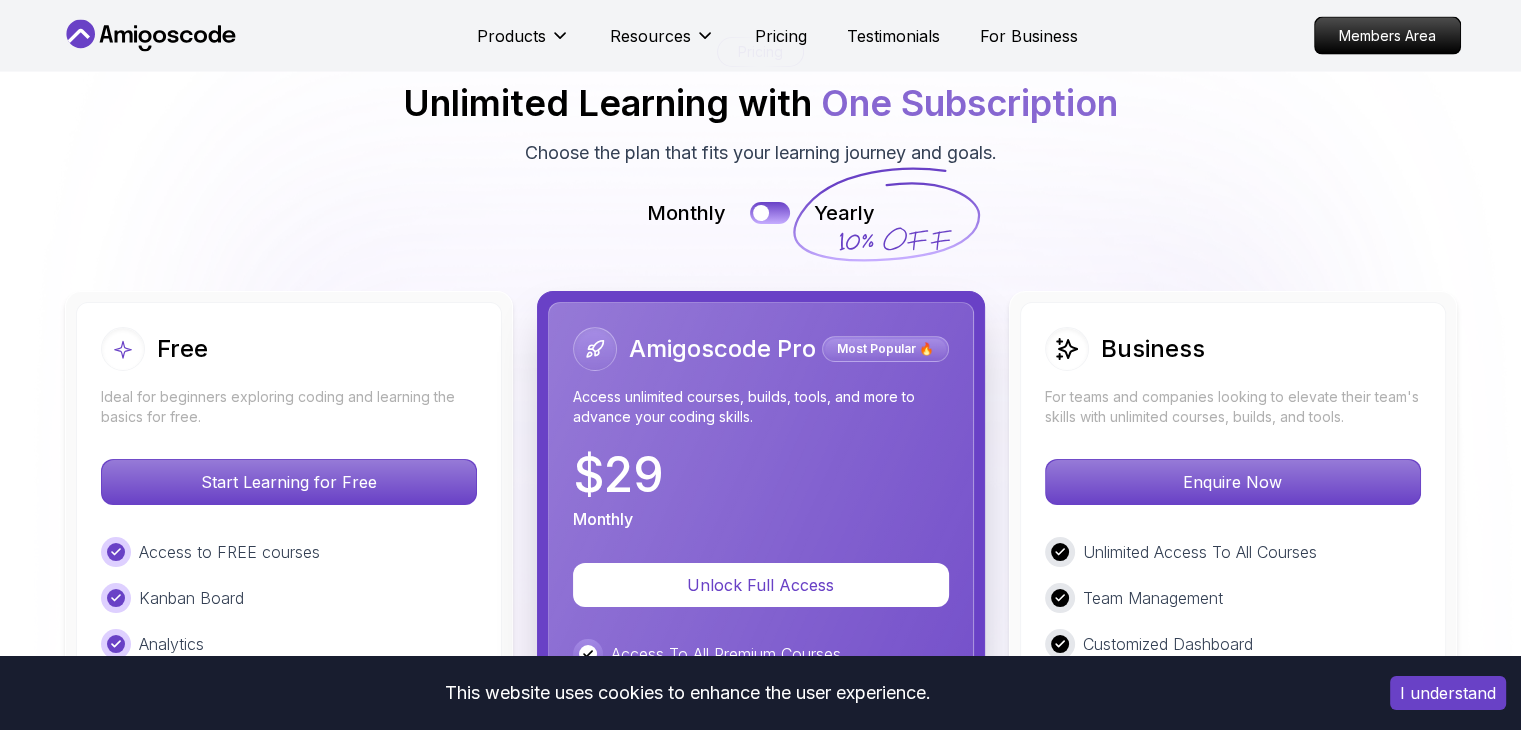 click on "For teams and companies looking to elevate their team's skills with unlimited courses, builds, and tools." at bounding box center [1233, 407] 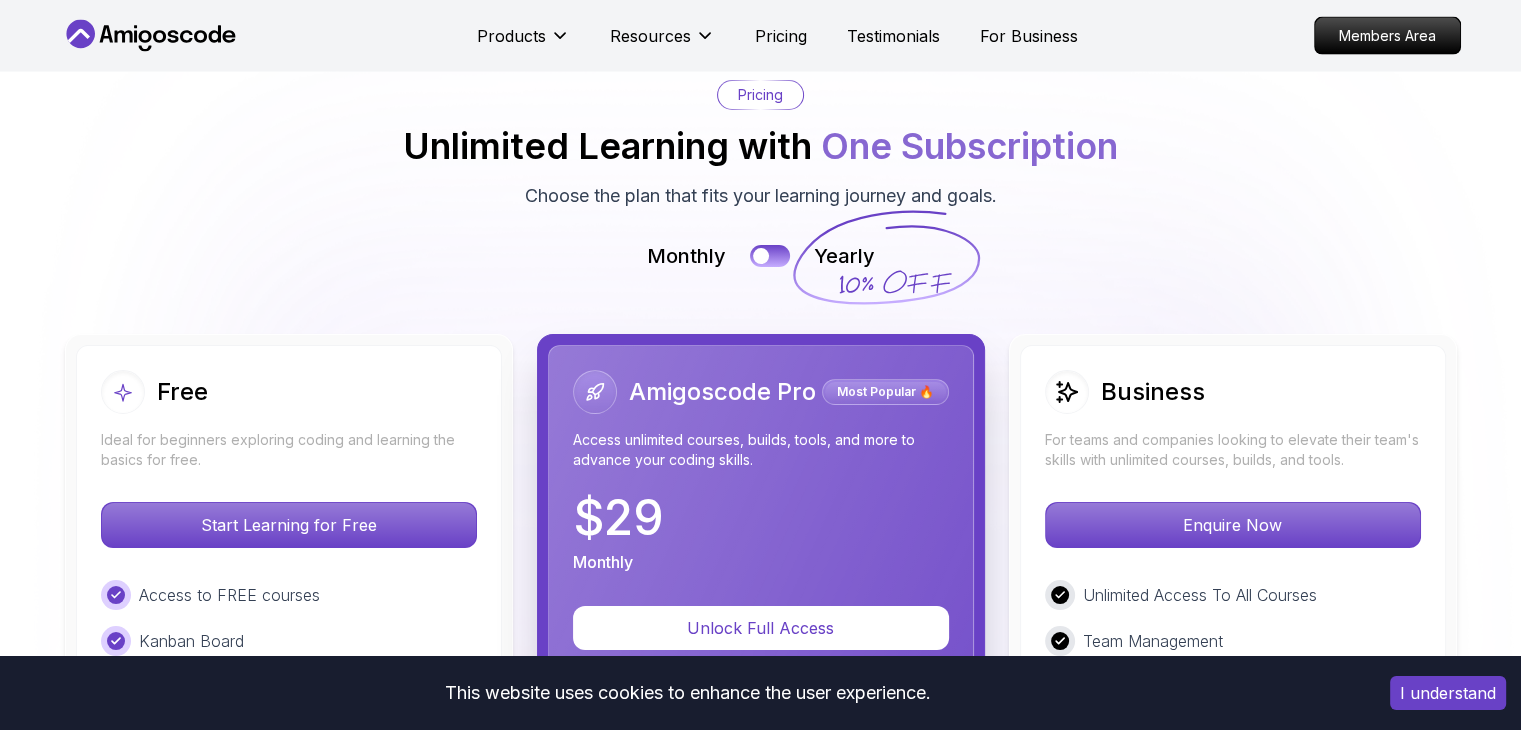 scroll, scrollTop: 4456, scrollLeft: 0, axis: vertical 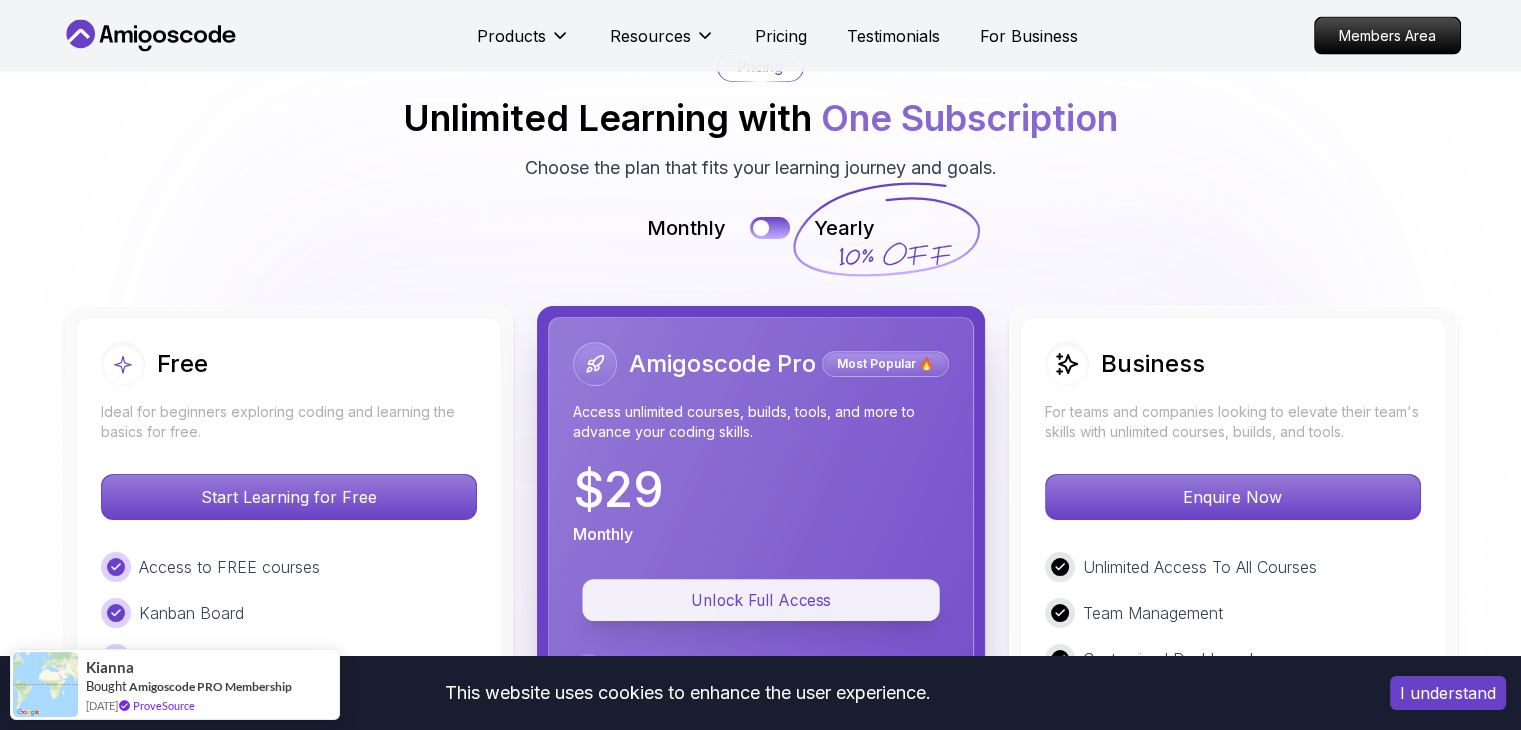 click on "Unlock Full Access" at bounding box center [761, 600] 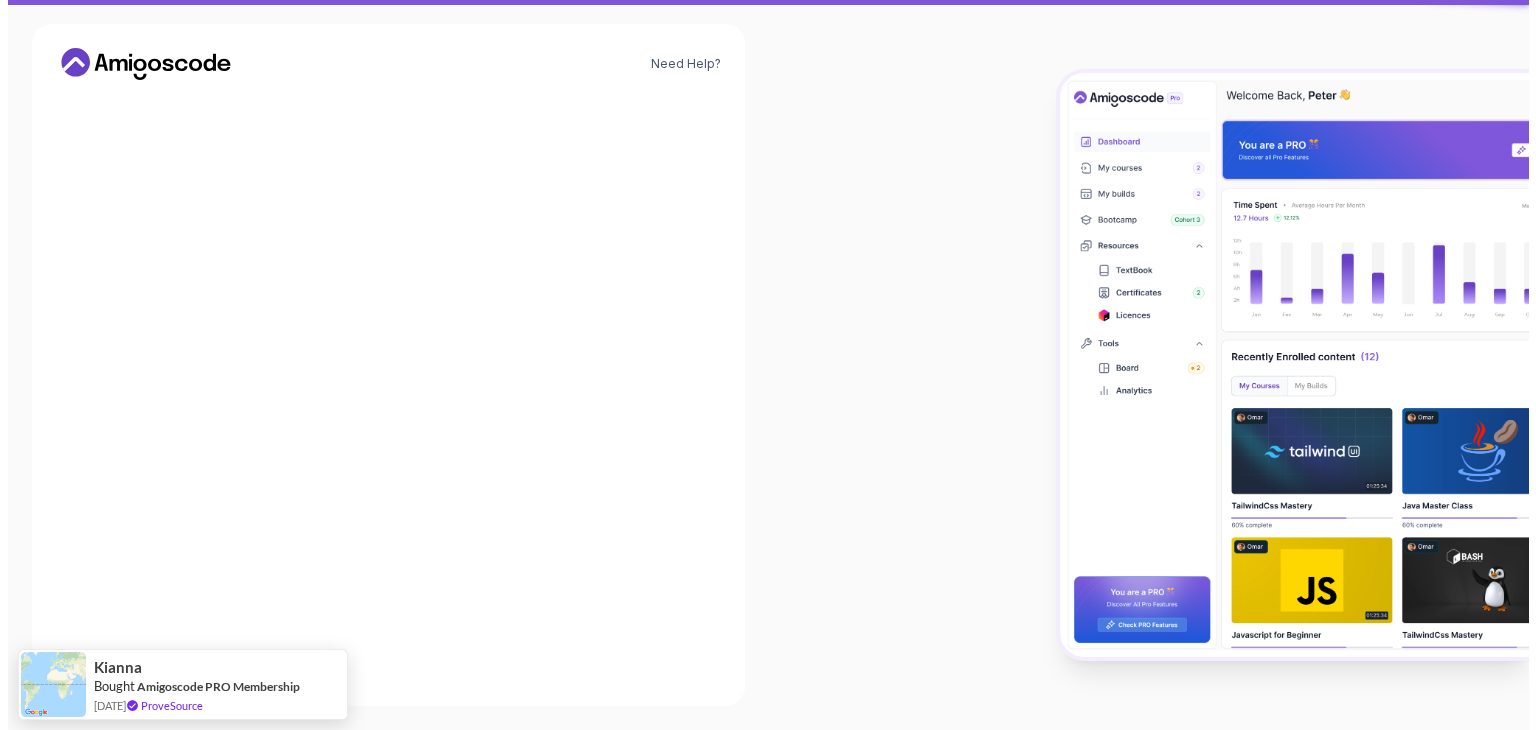 scroll, scrollTop: 0, scrollLeft: 0, axis: both 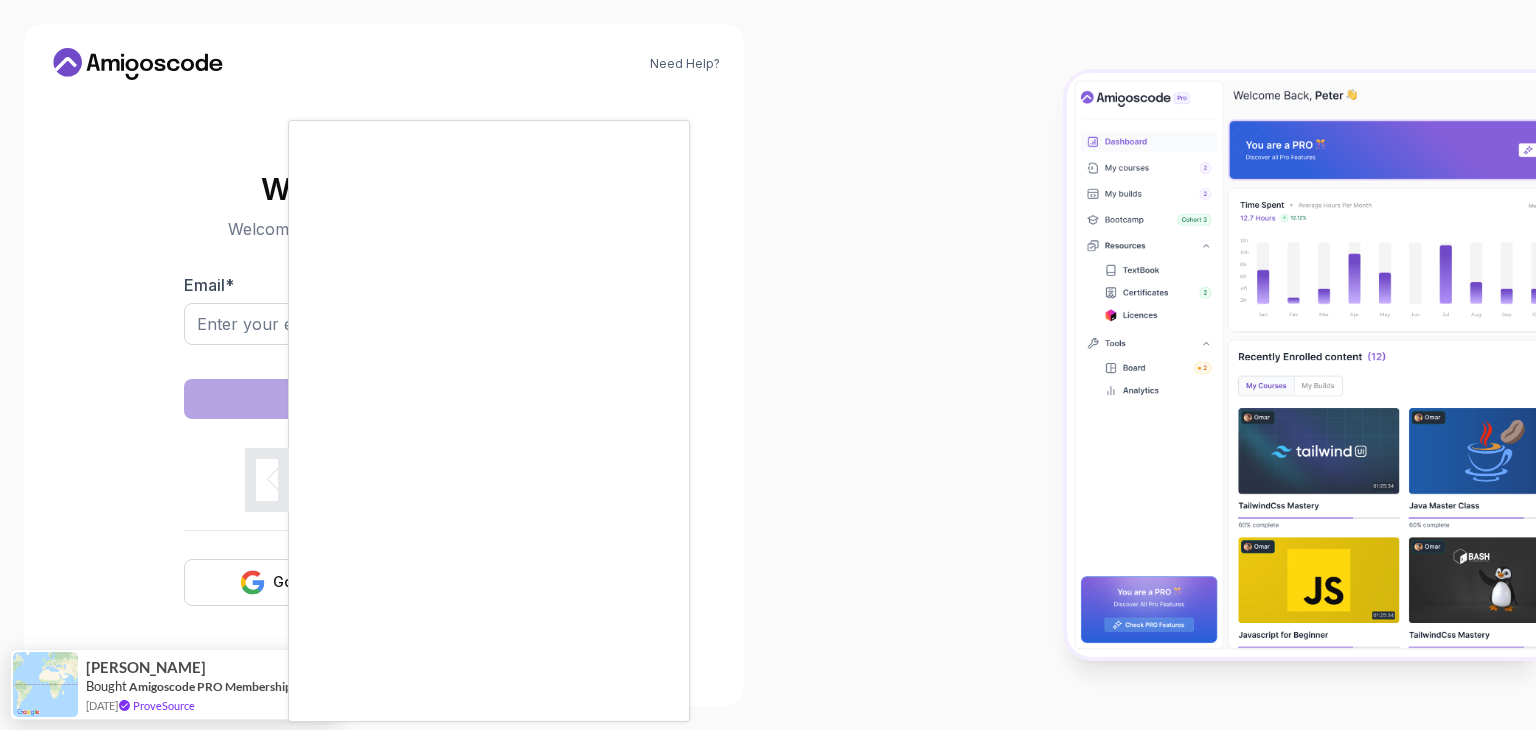 click at bounding box center (768, 365) 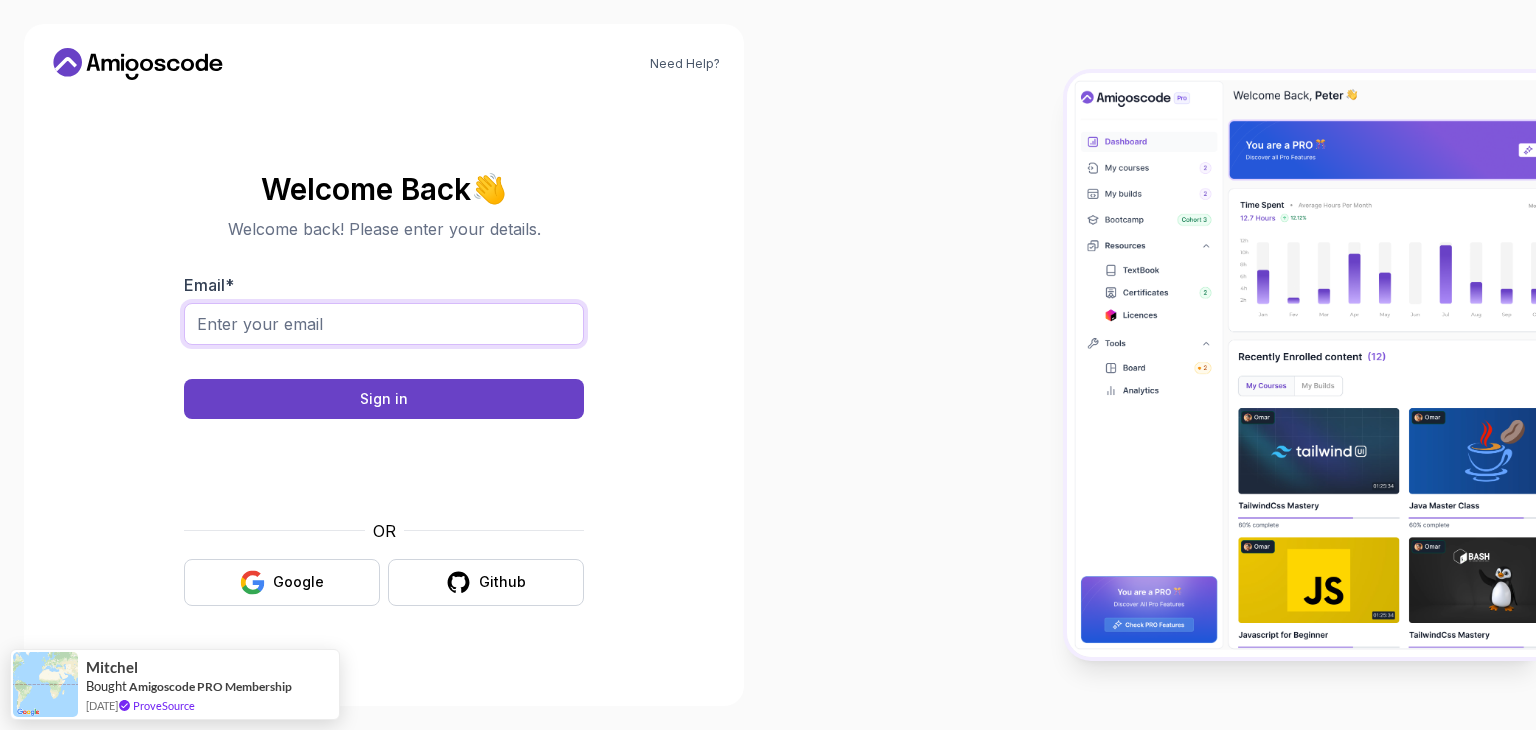 click on "Email *" at bounding box center (384, 324) 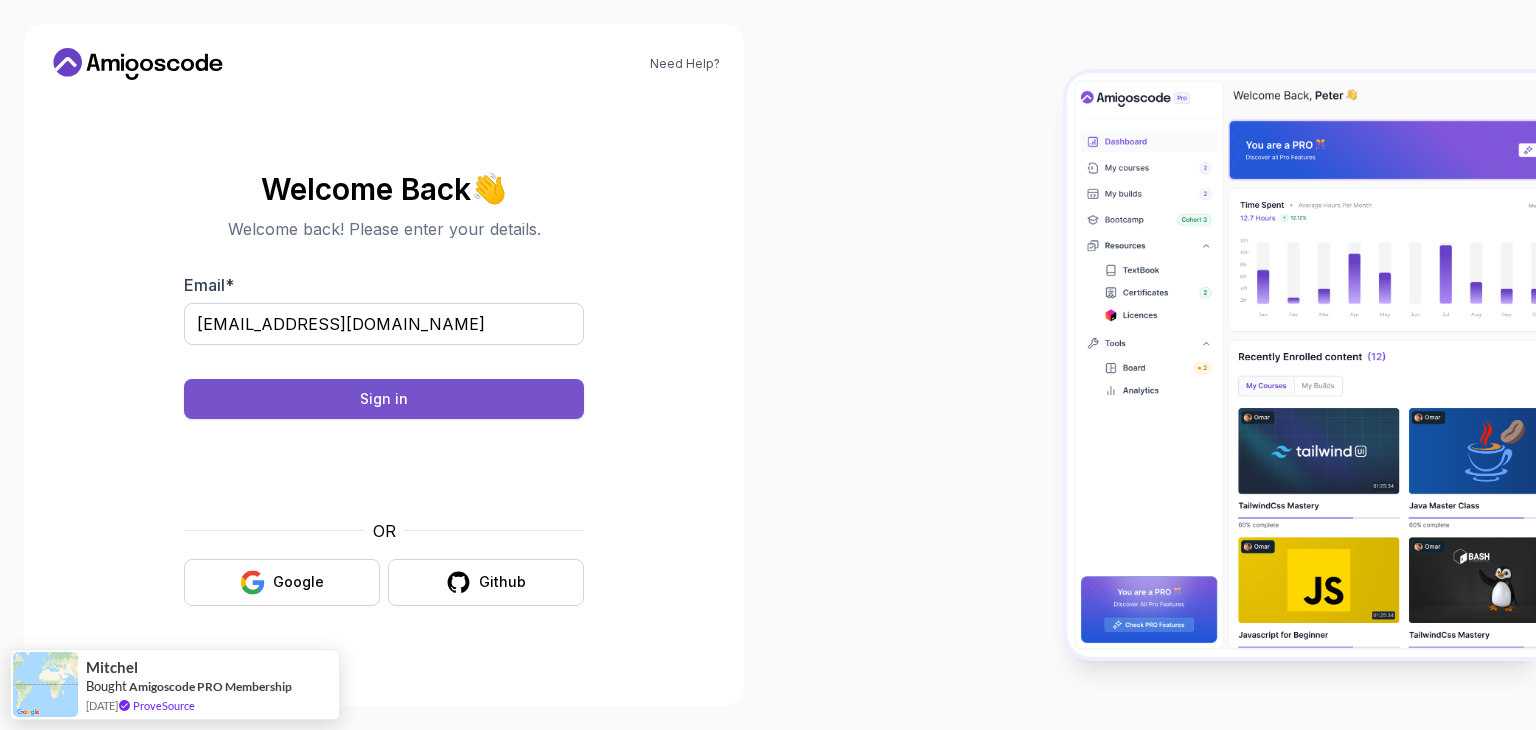 click on "Sign in" at bounding box center (384, 399) 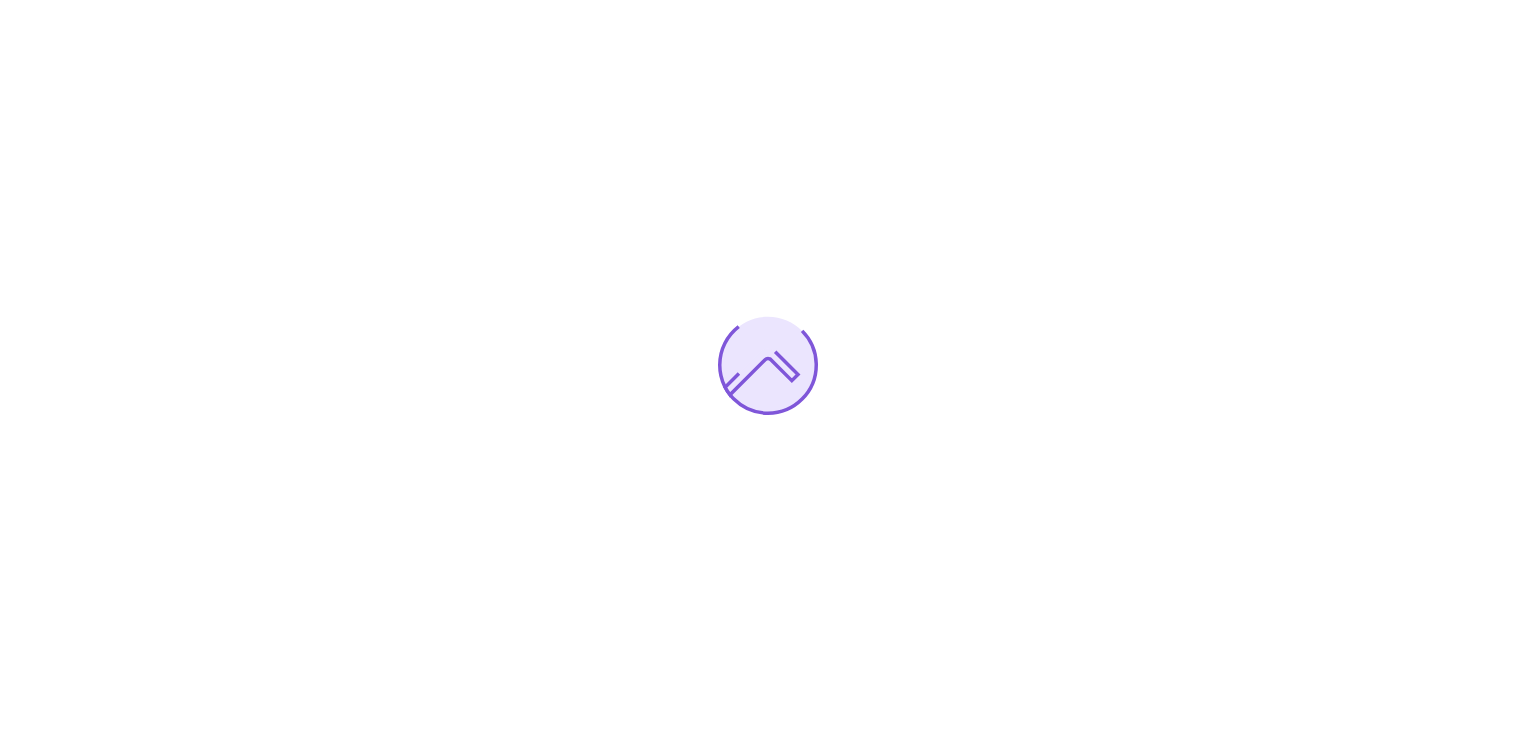 scroll, scrollTop: 0, scrollLeft: 0, axis: both 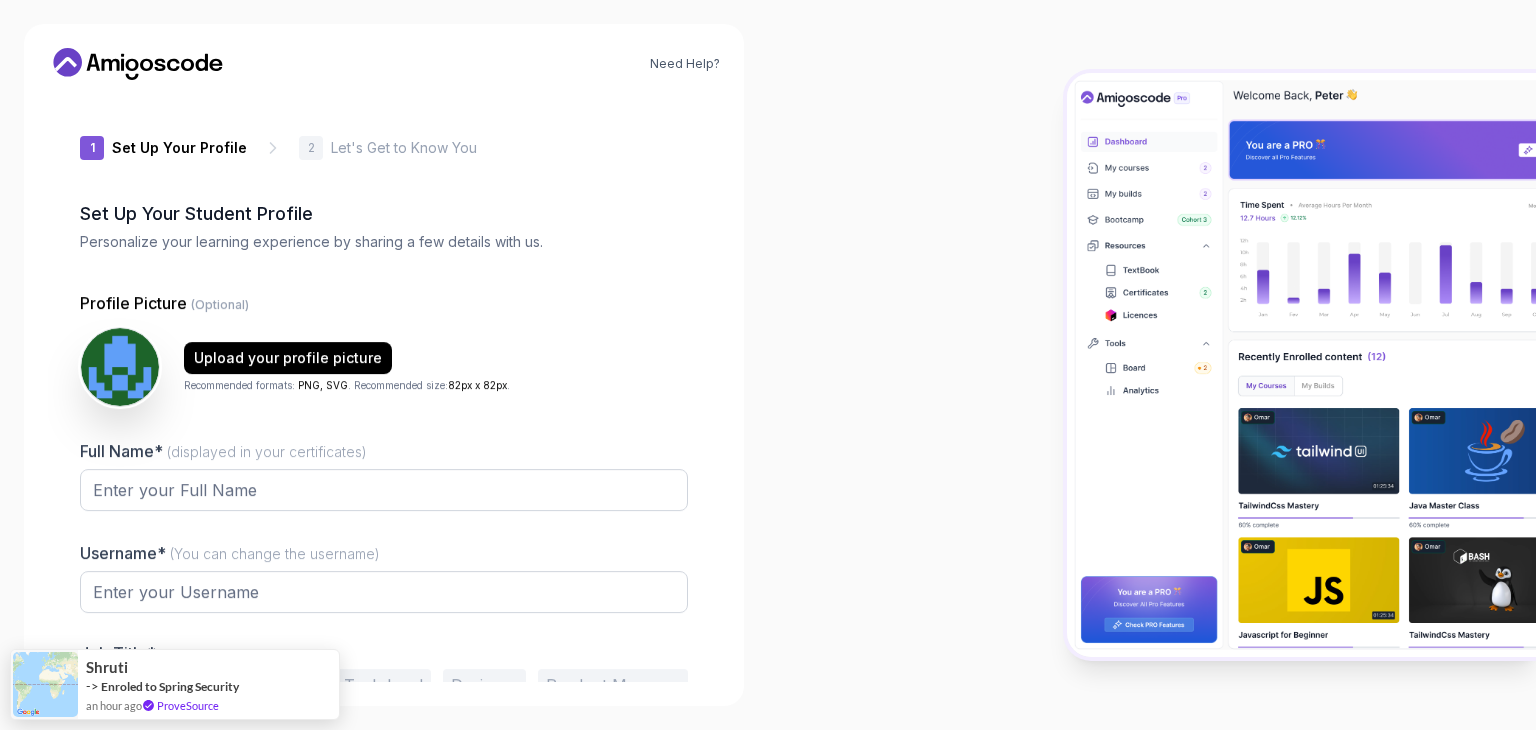 type on "jollybison4e435" 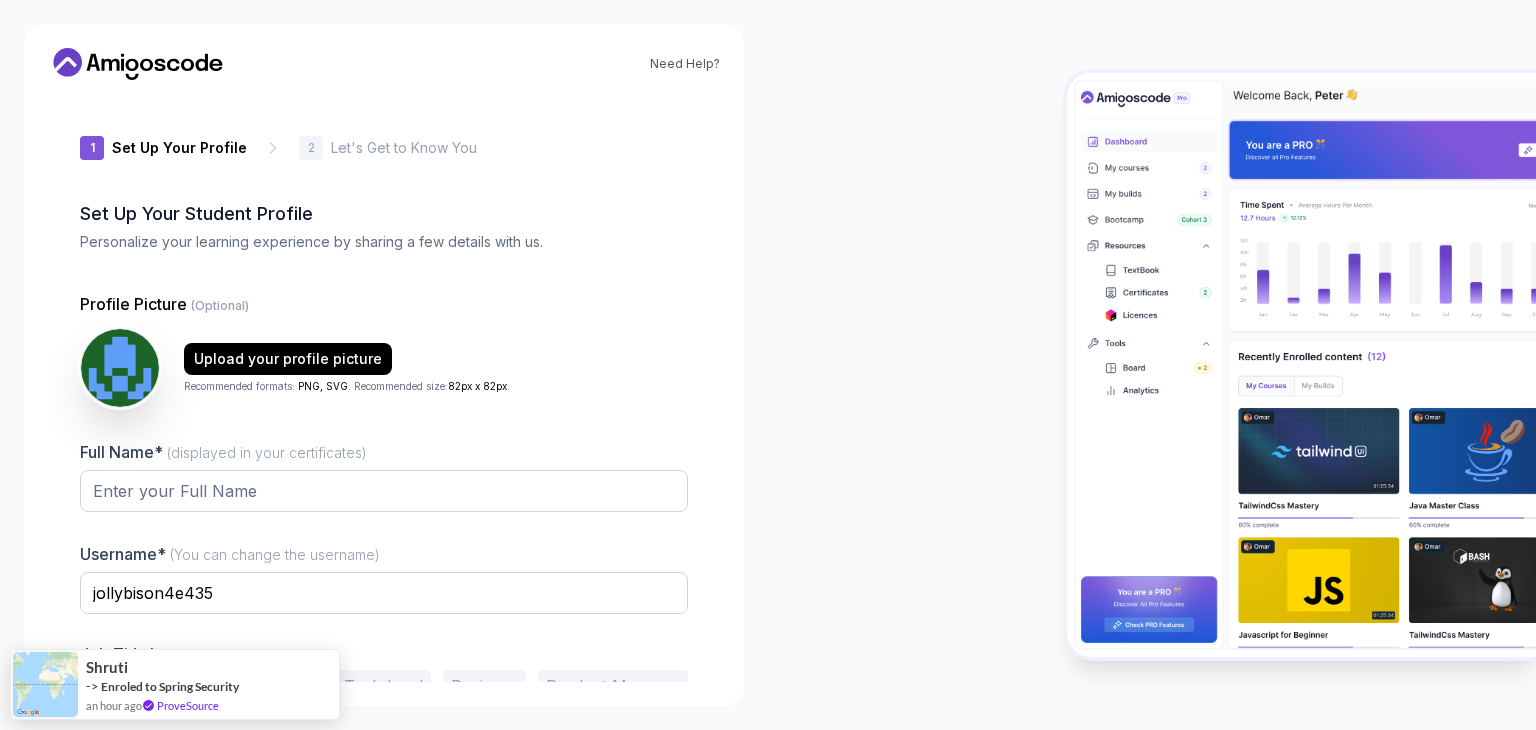 scroll, scrollTop: 104, scrollLeft: 0, axis: vertical 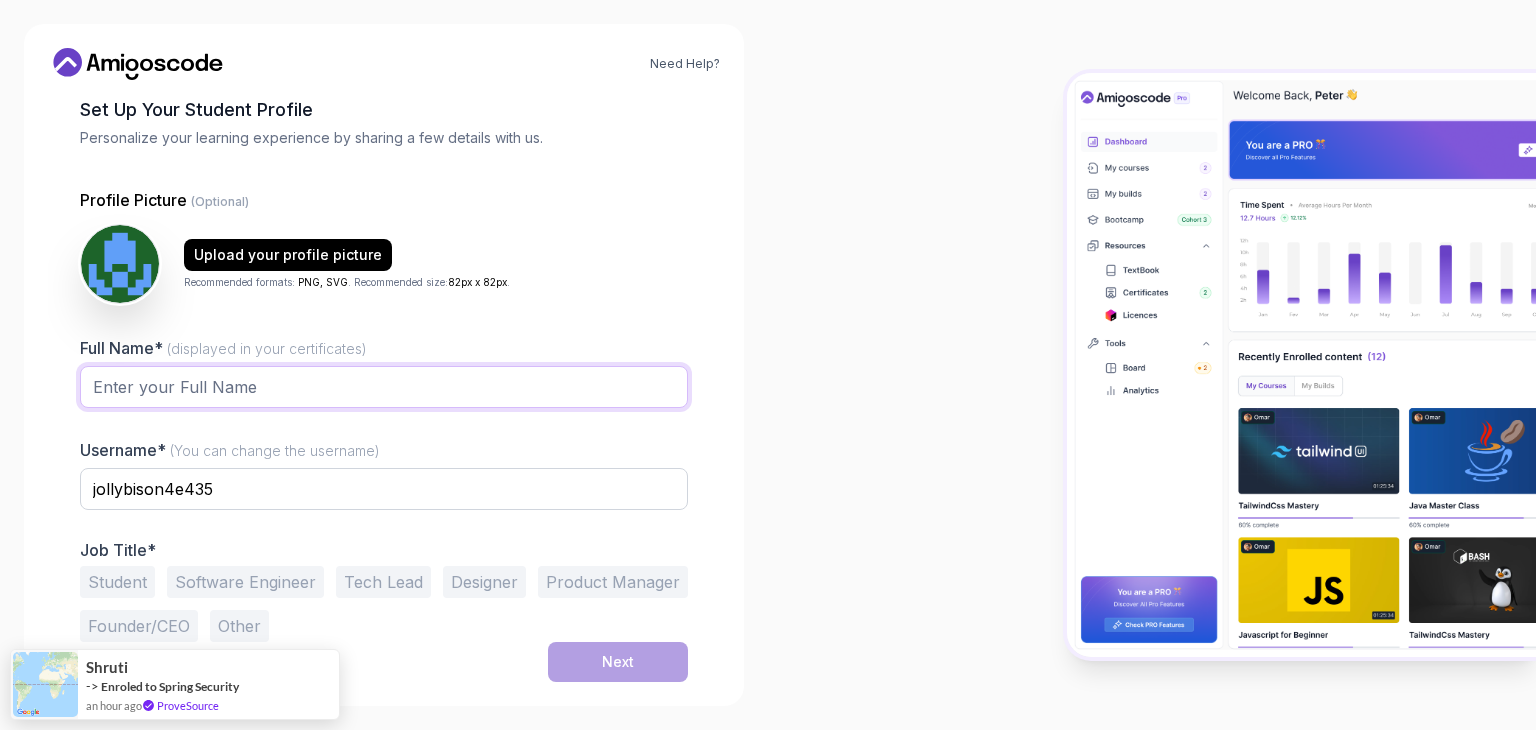 click on "Full Name*   (displayed in your certificates)" at bounding box center [384, 387] 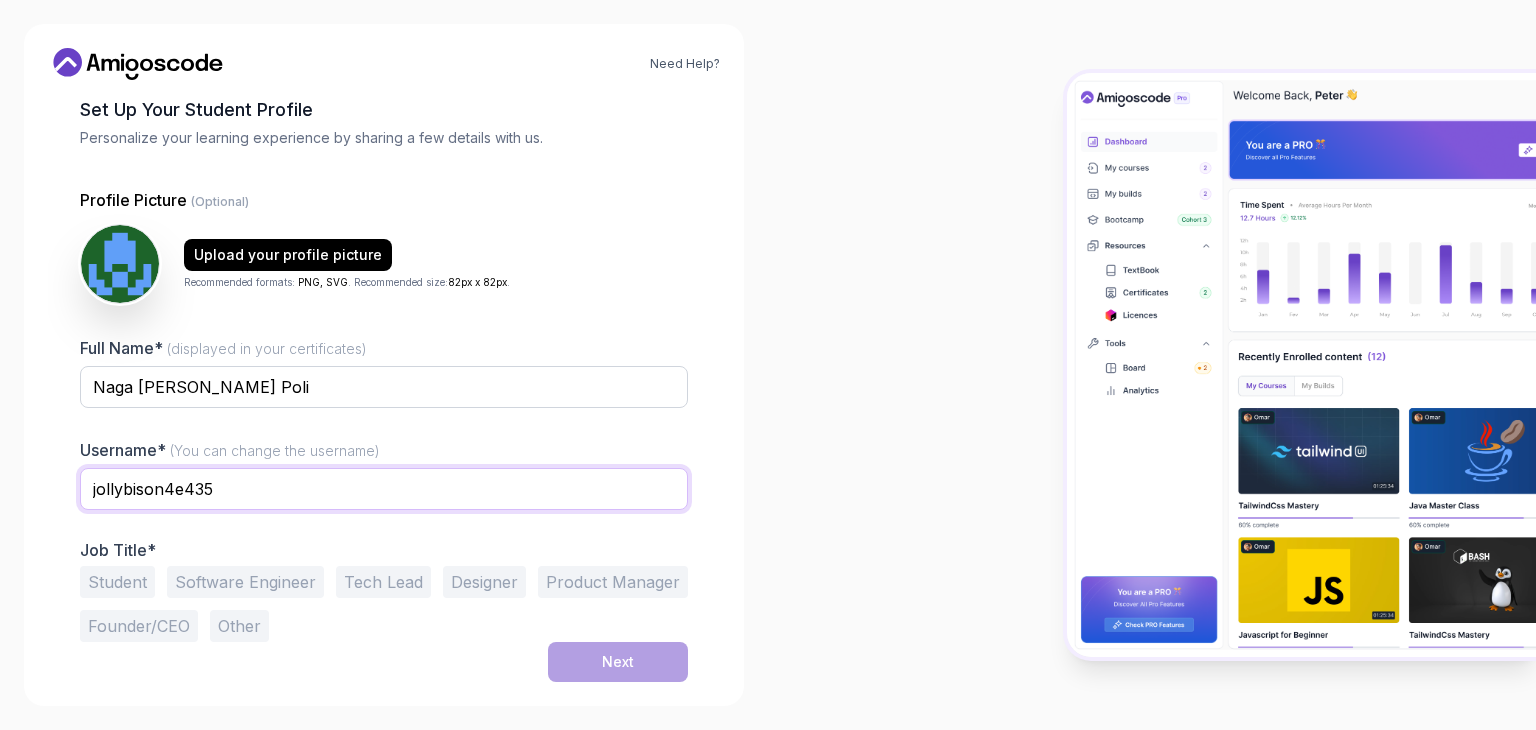 drag, startPoint x: 252, startPoint y: 489, endPoint x: 60, endPoint y: 477, distance: 192.37463 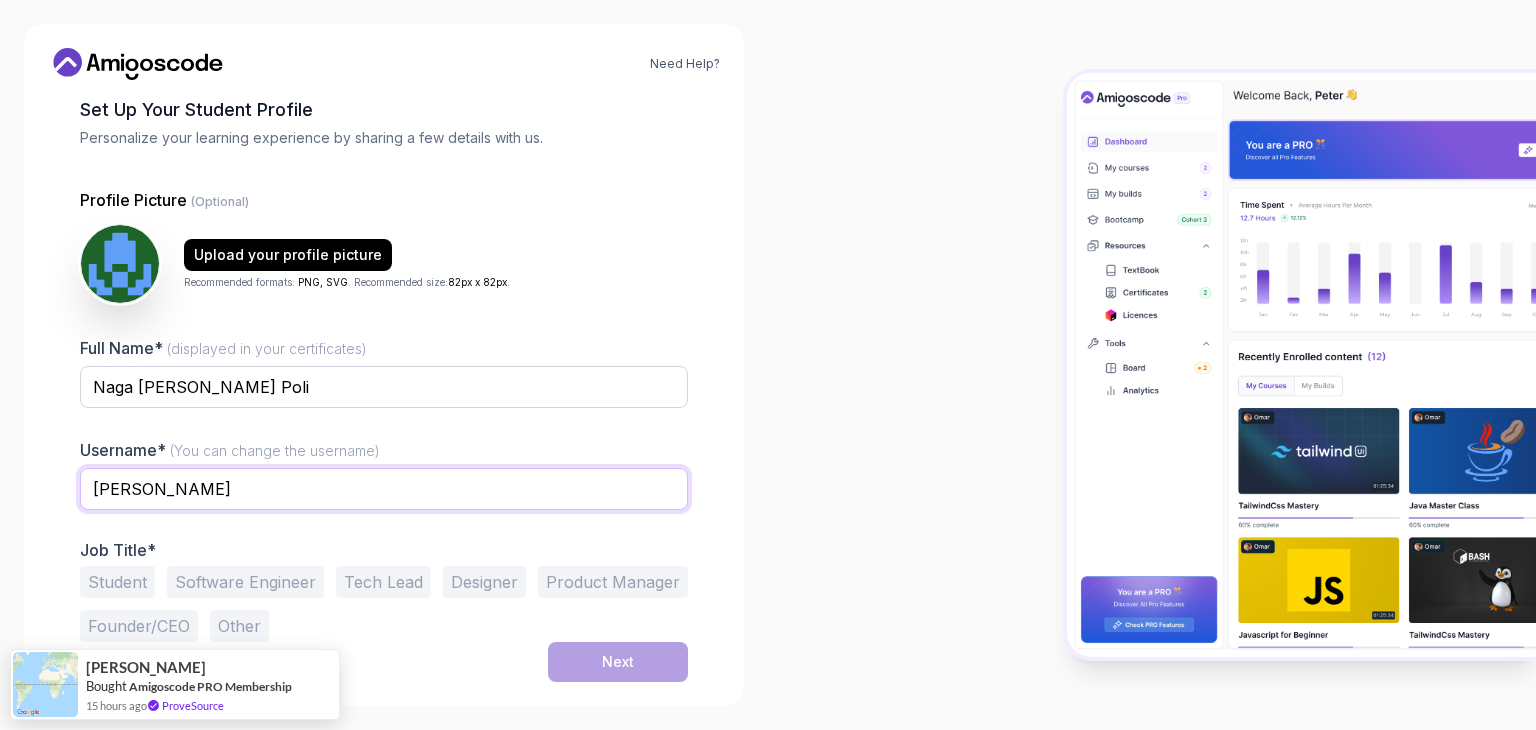 type on "Jagadeshwar7" 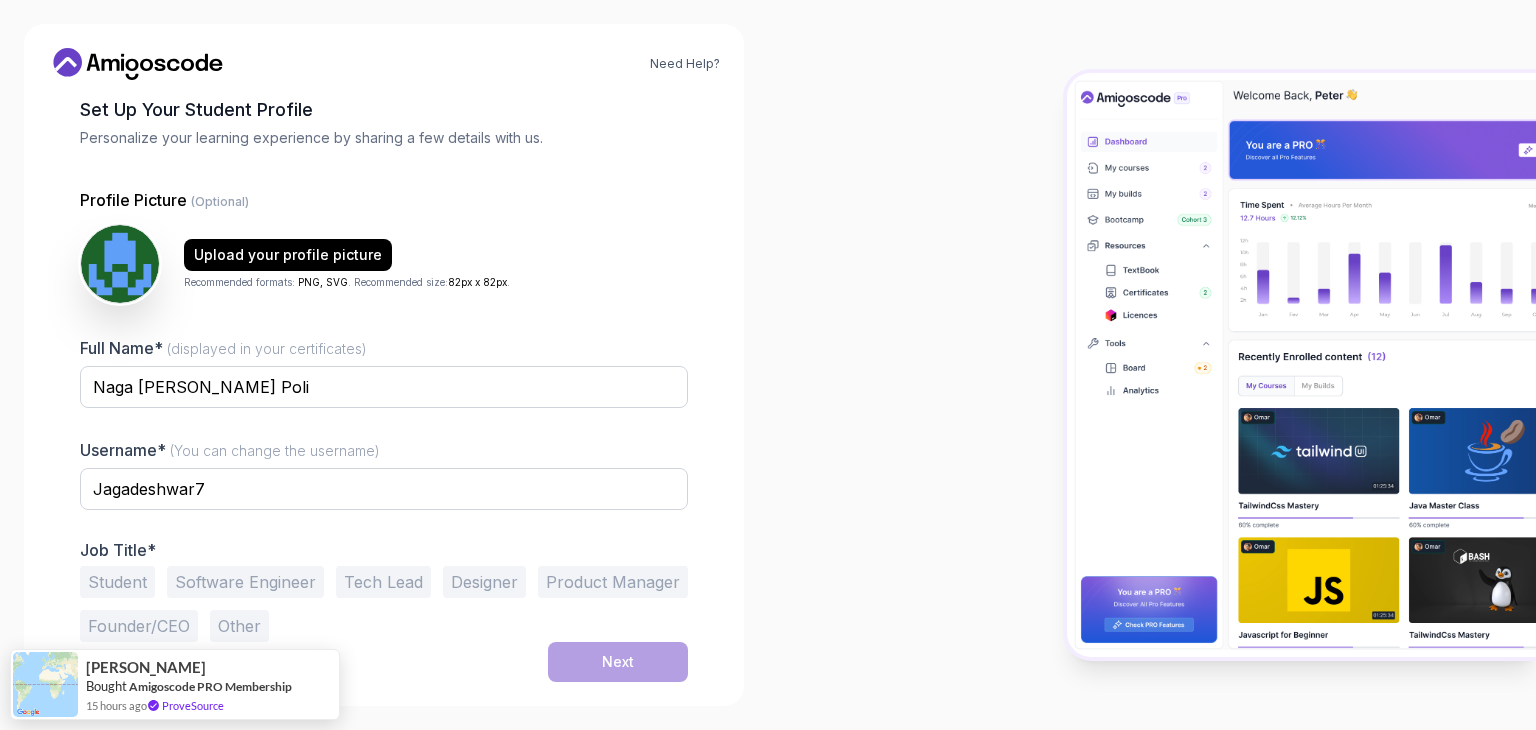 click on "Student" at bounding box center (117, 582) 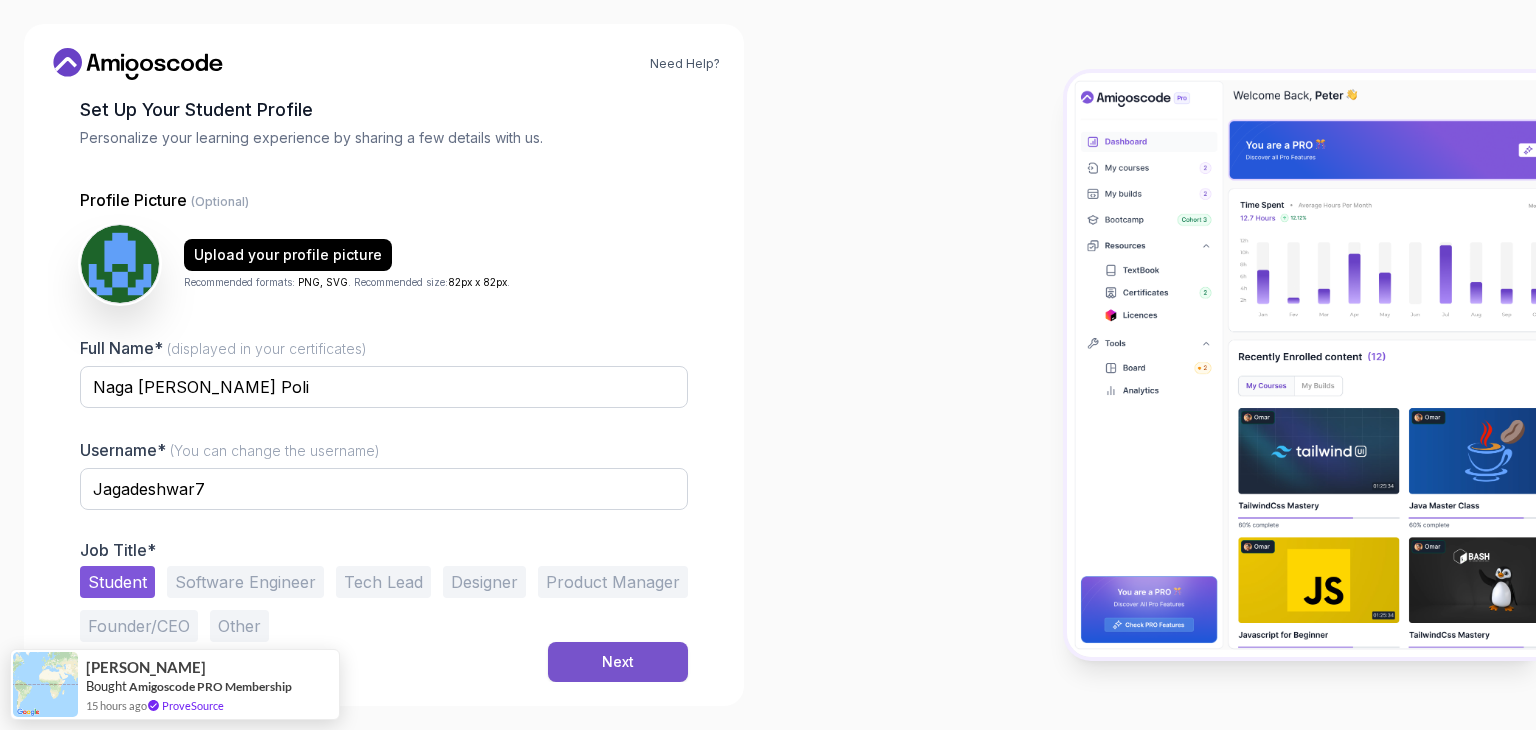 click on "Next" at bounding box center (618, 662) 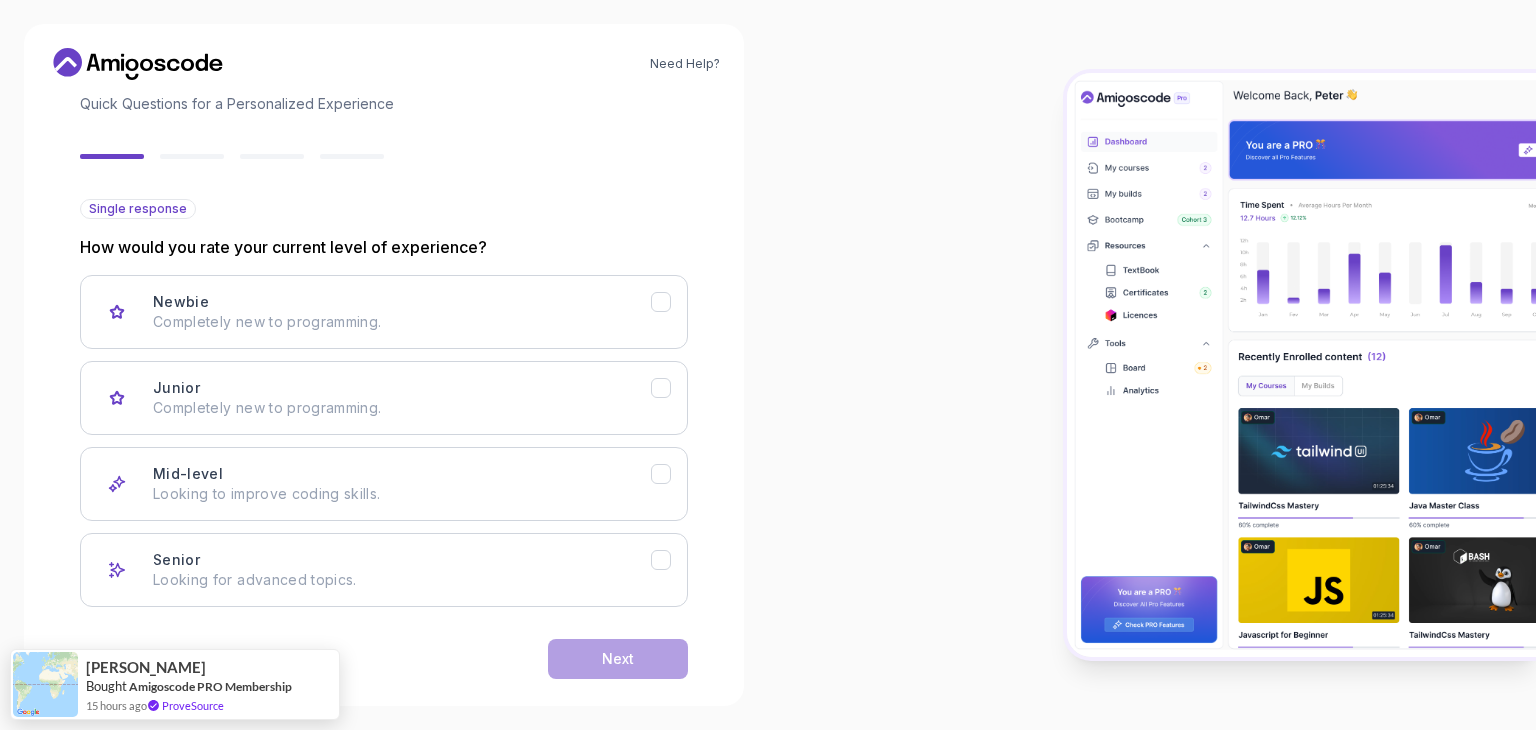 scroll, scrollTop: 165, scrollLeft: 0, axis: vertical 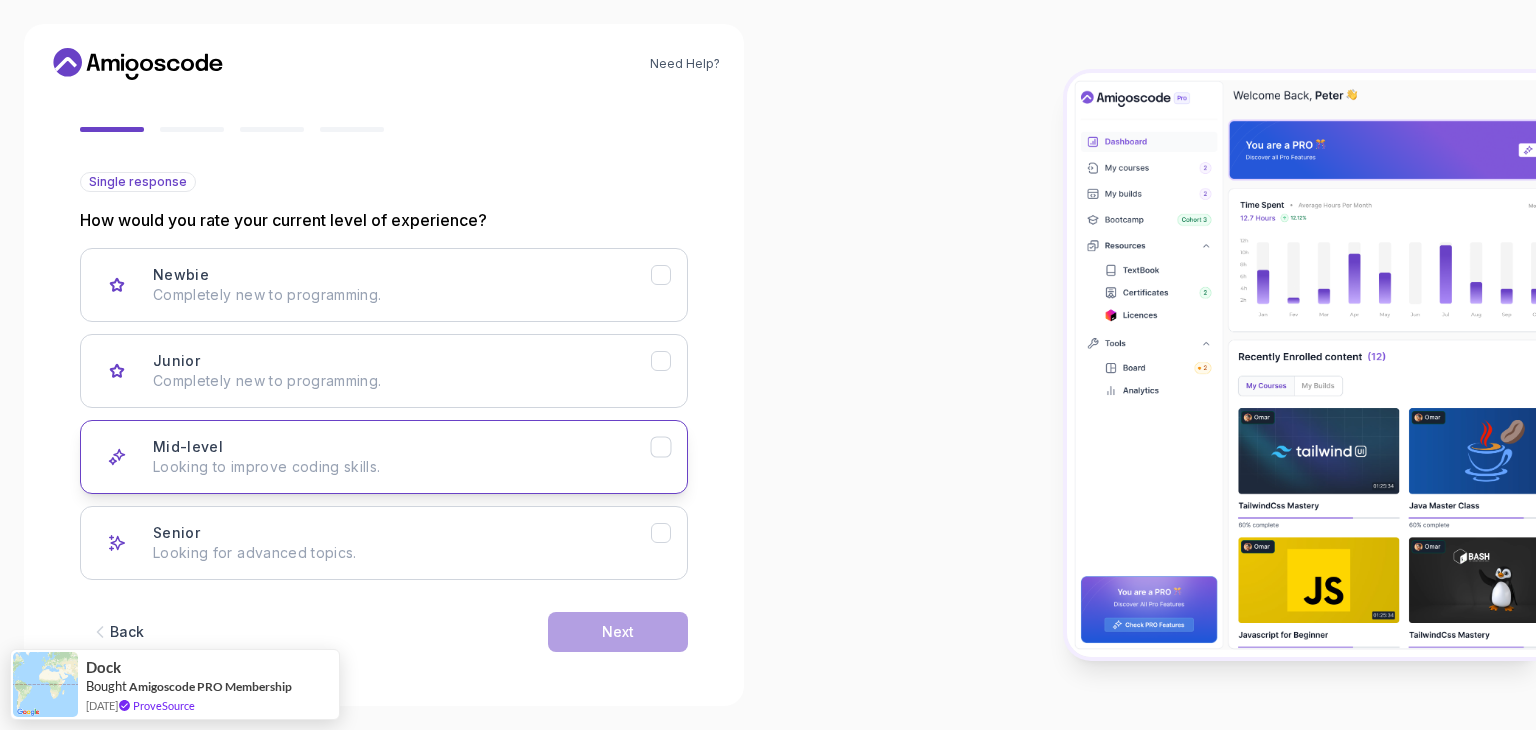 click on "Mid-level Looking to improve coding skills." at bounding box center (402, 457) 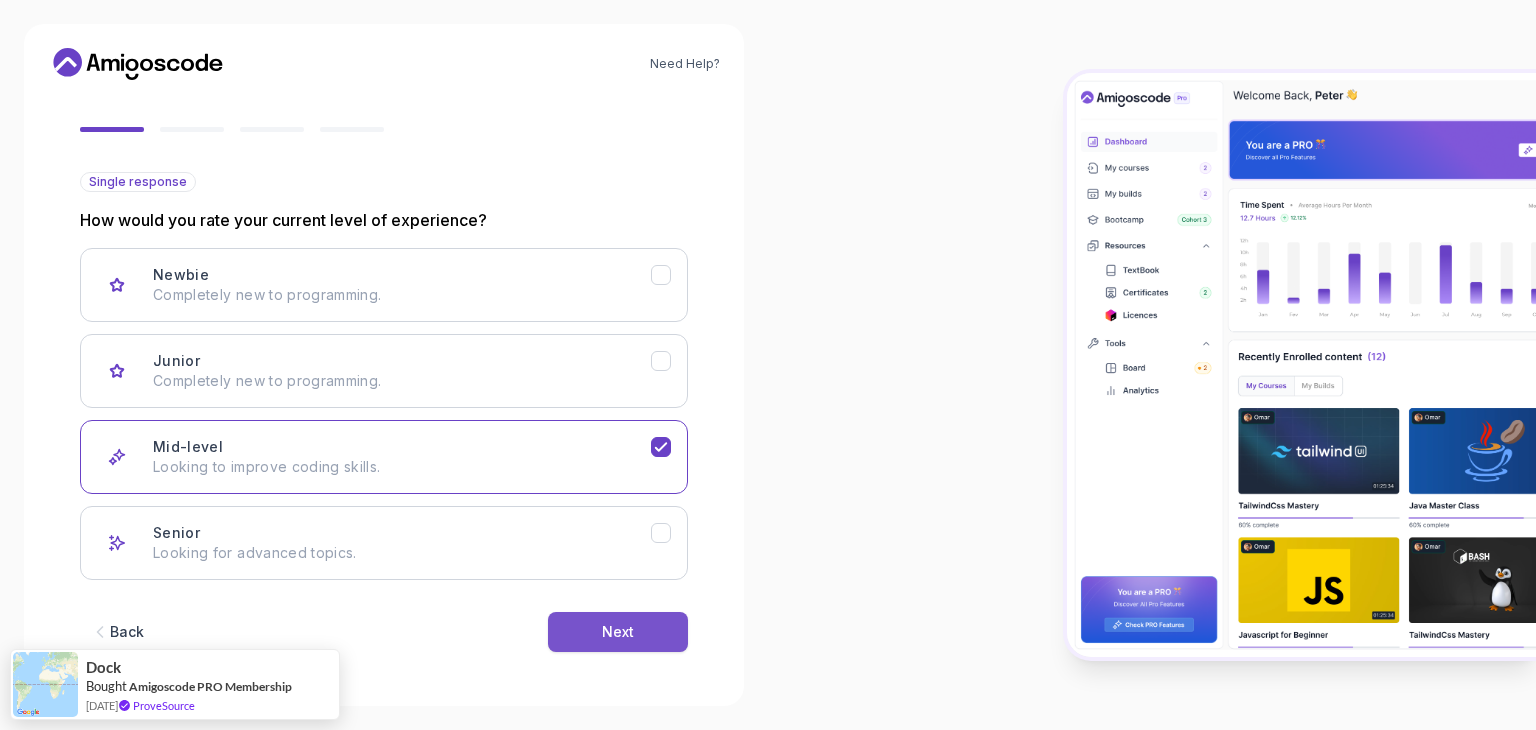 click on "Next" at bounding box center [618, 632] 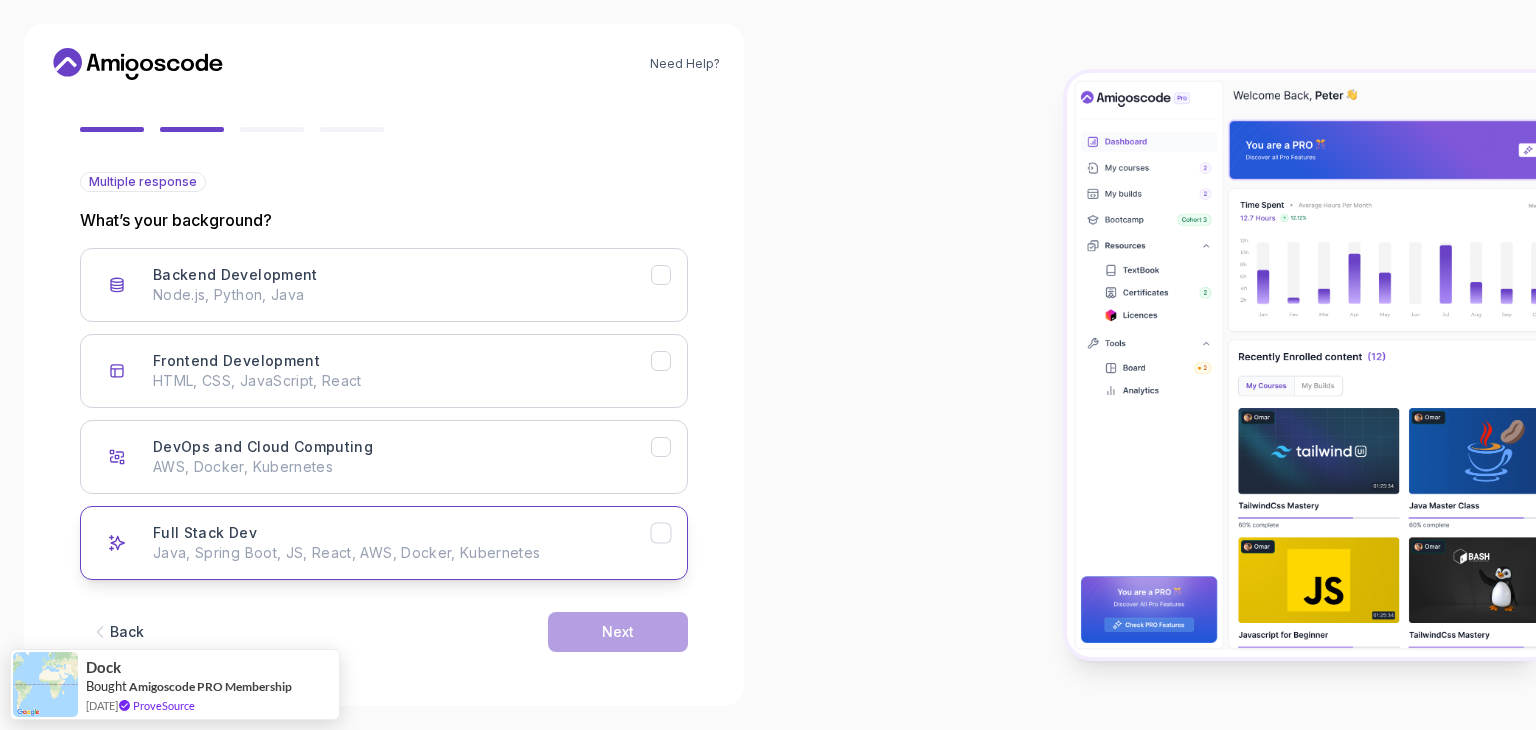 click on "Java, Spring Boot, JS, React, AWS, Docker, Kubernetes" at bounding box center [402, 553] 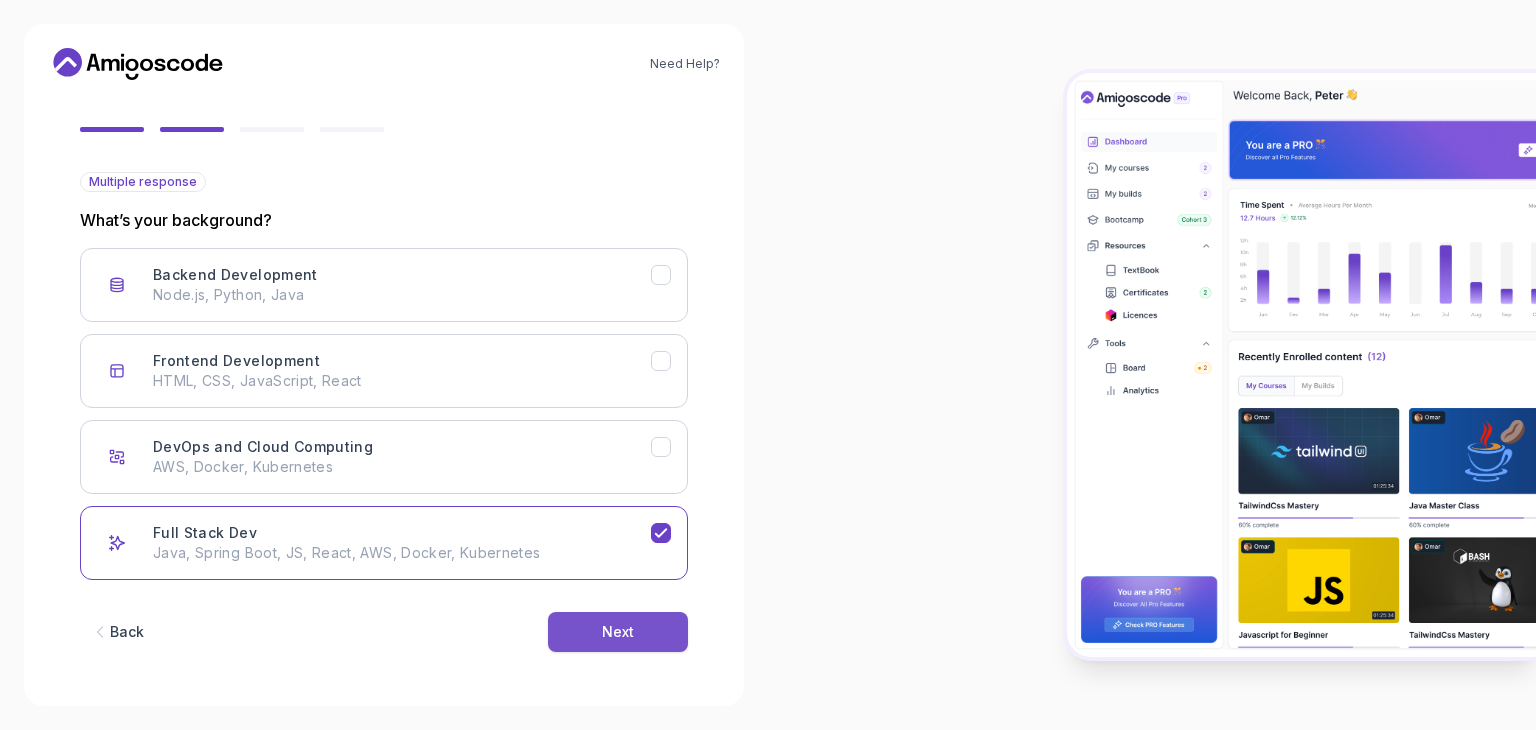 click on "Next" at bounding box center (618, 632) 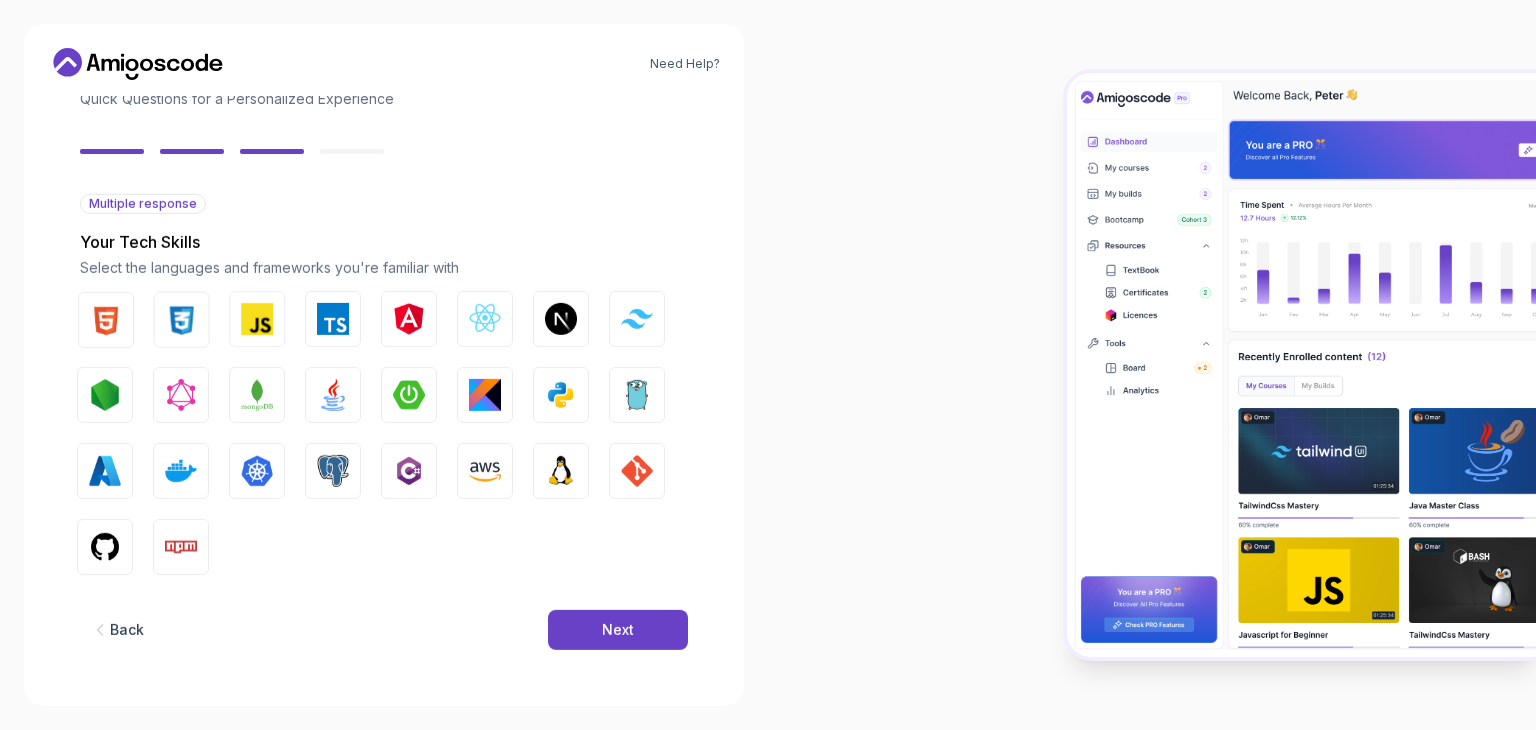 scroll, scrollTop: 143, scrollLeft: 0, axis: vertical 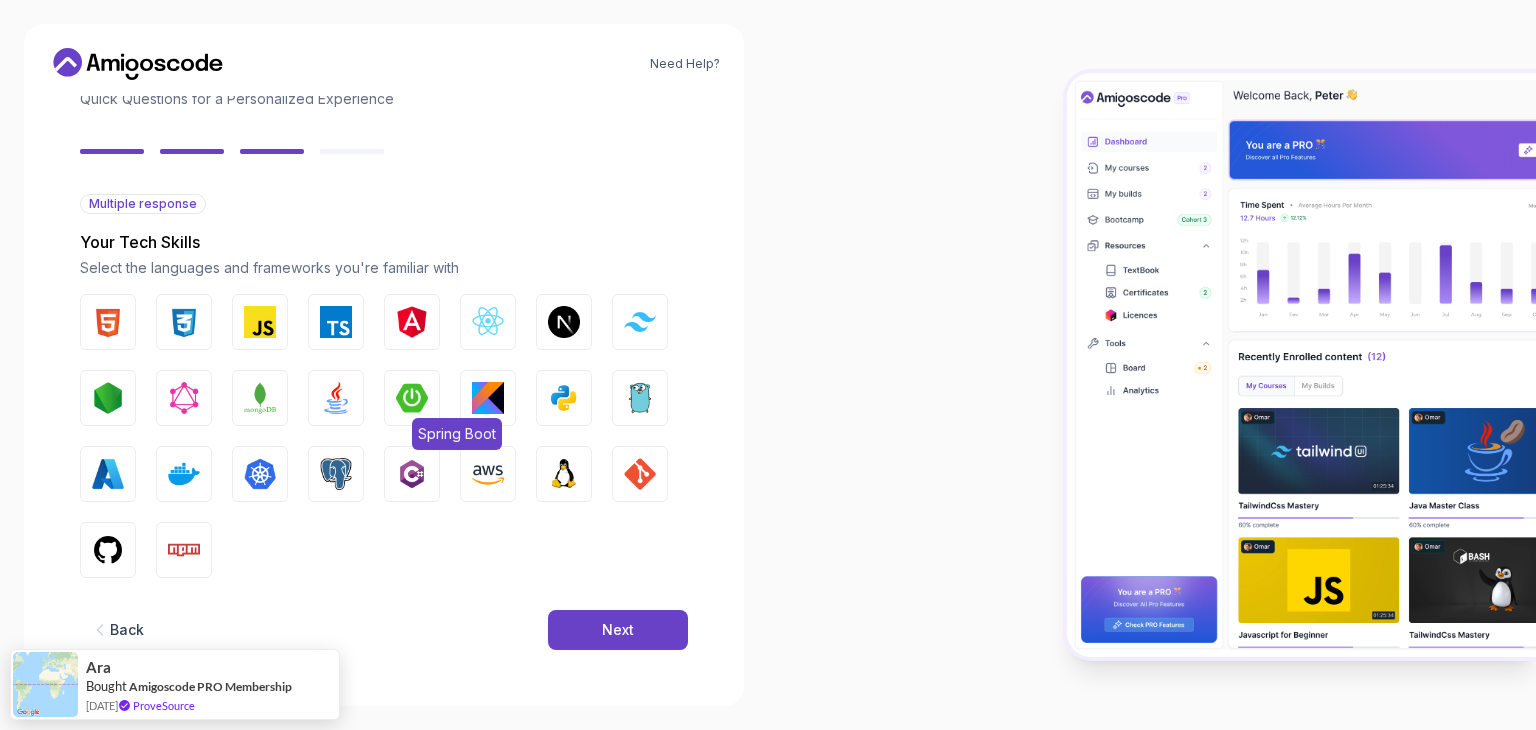 click at bounding box center (412, 398) 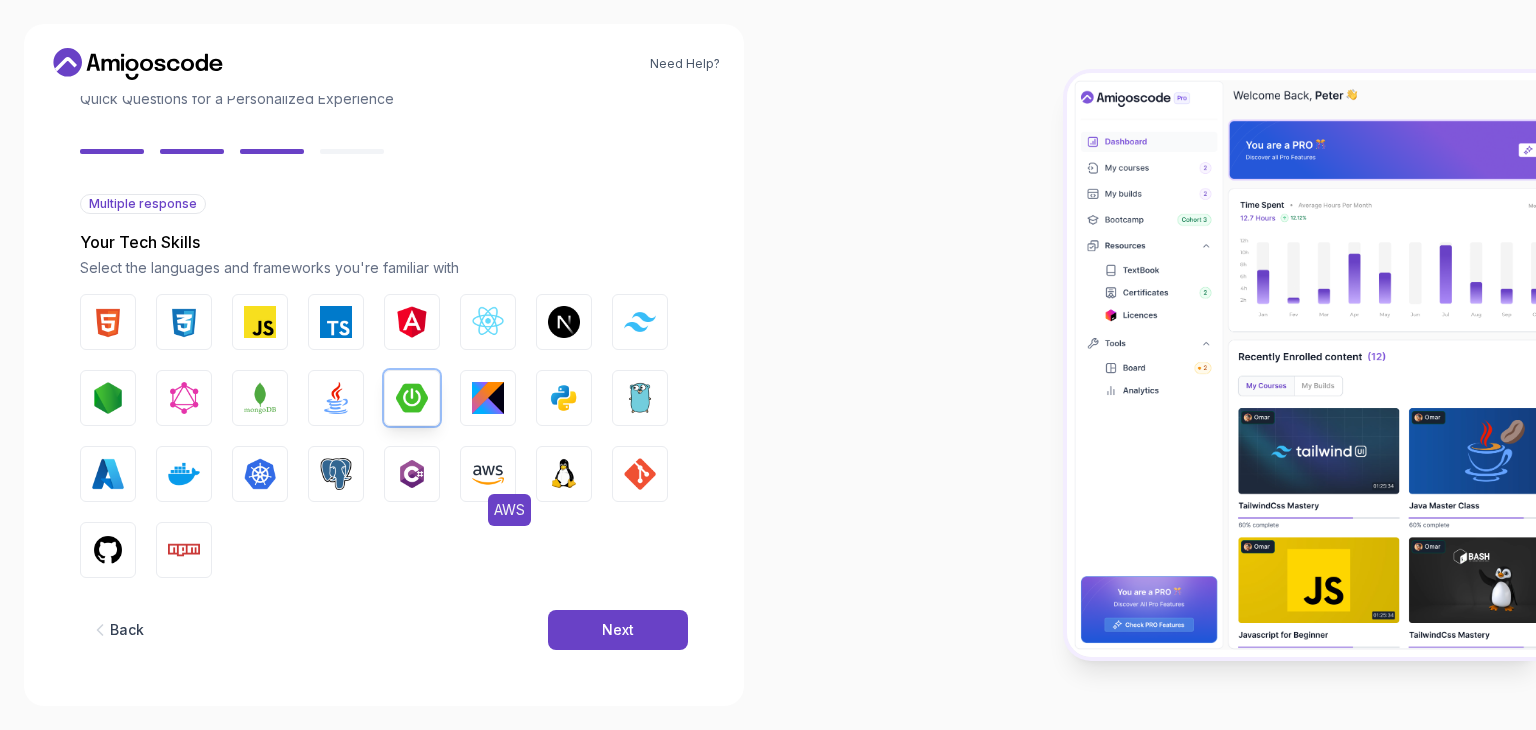 click at bounding box center (488, 474) 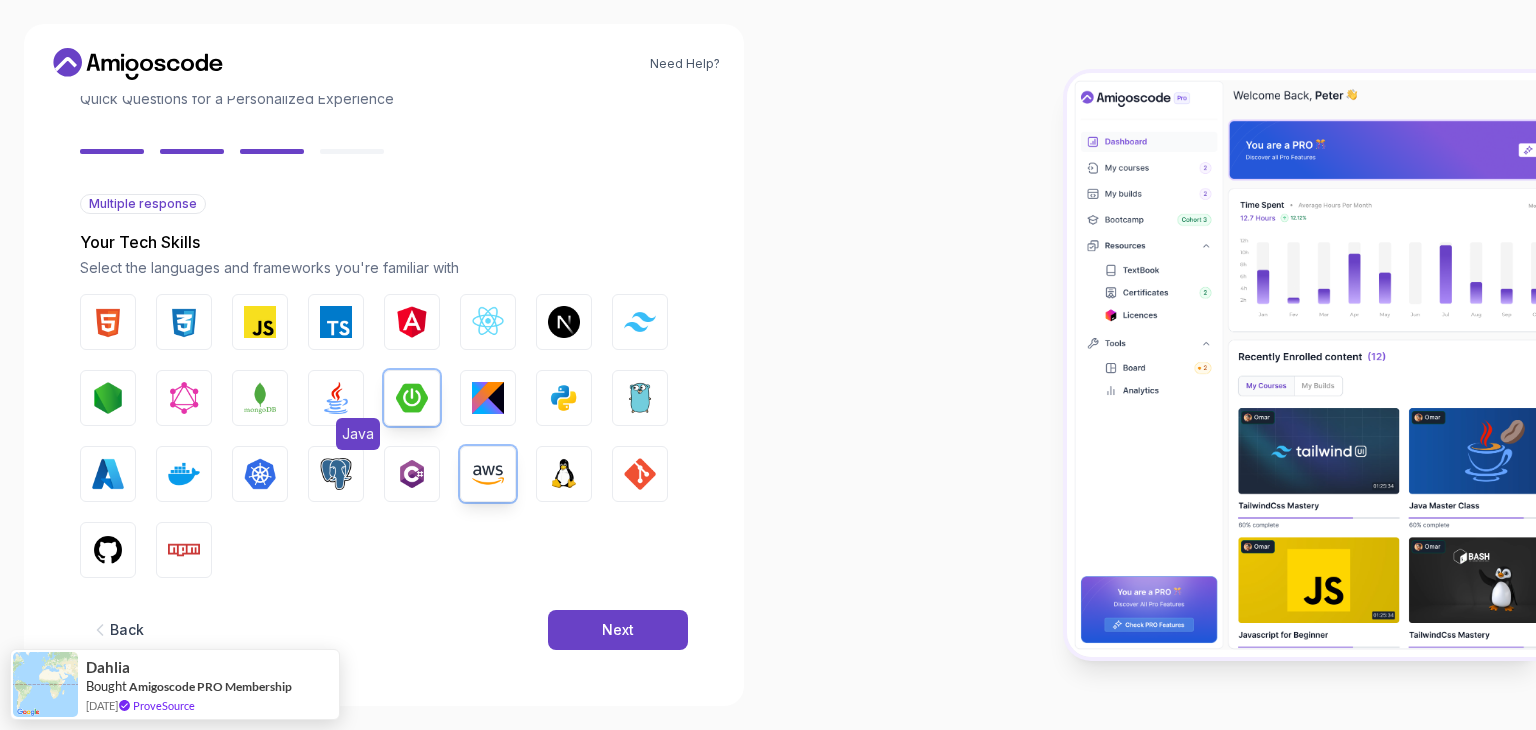 click at bounding box center (336, 398) 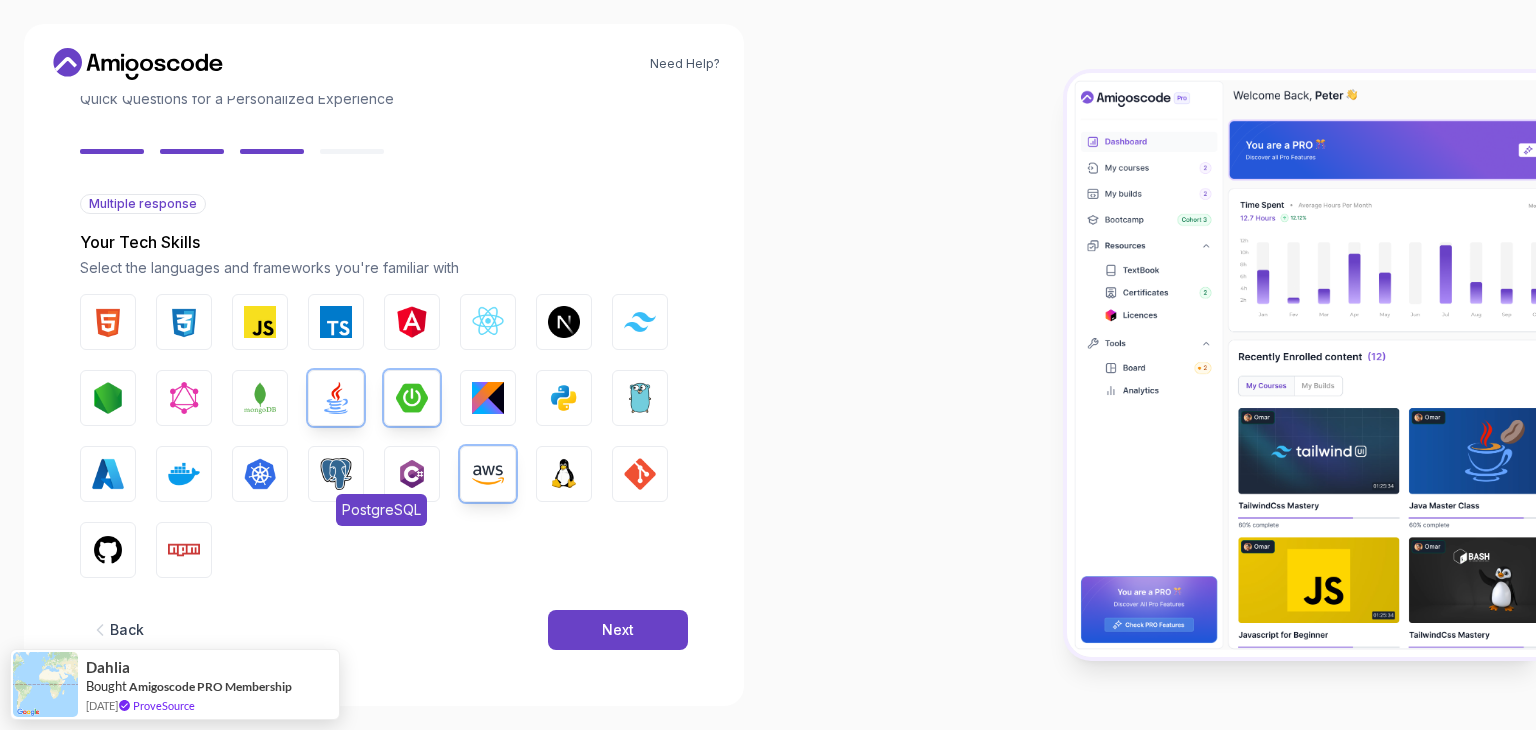 click at bounding box center (336, 474) 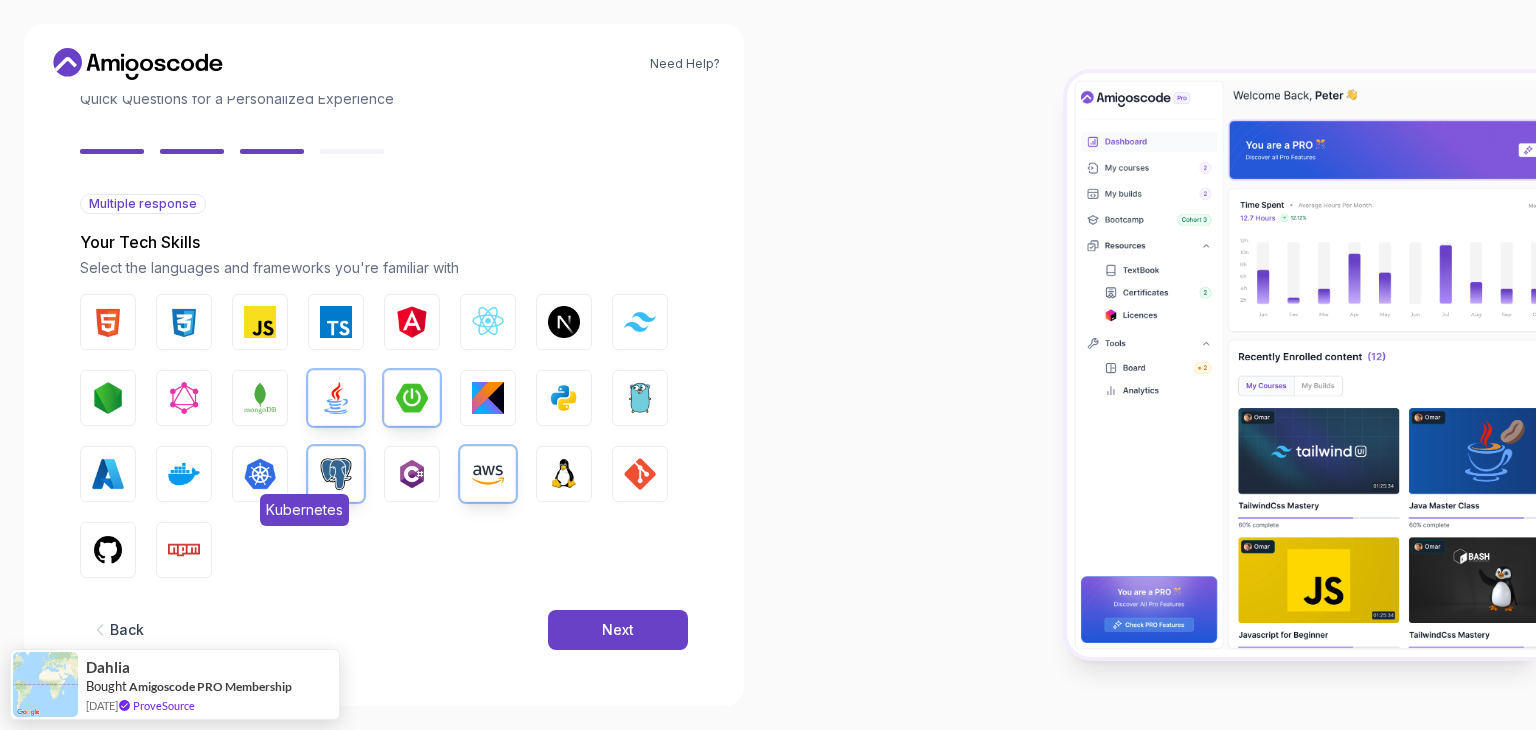 click at bounding box center [260, 474] 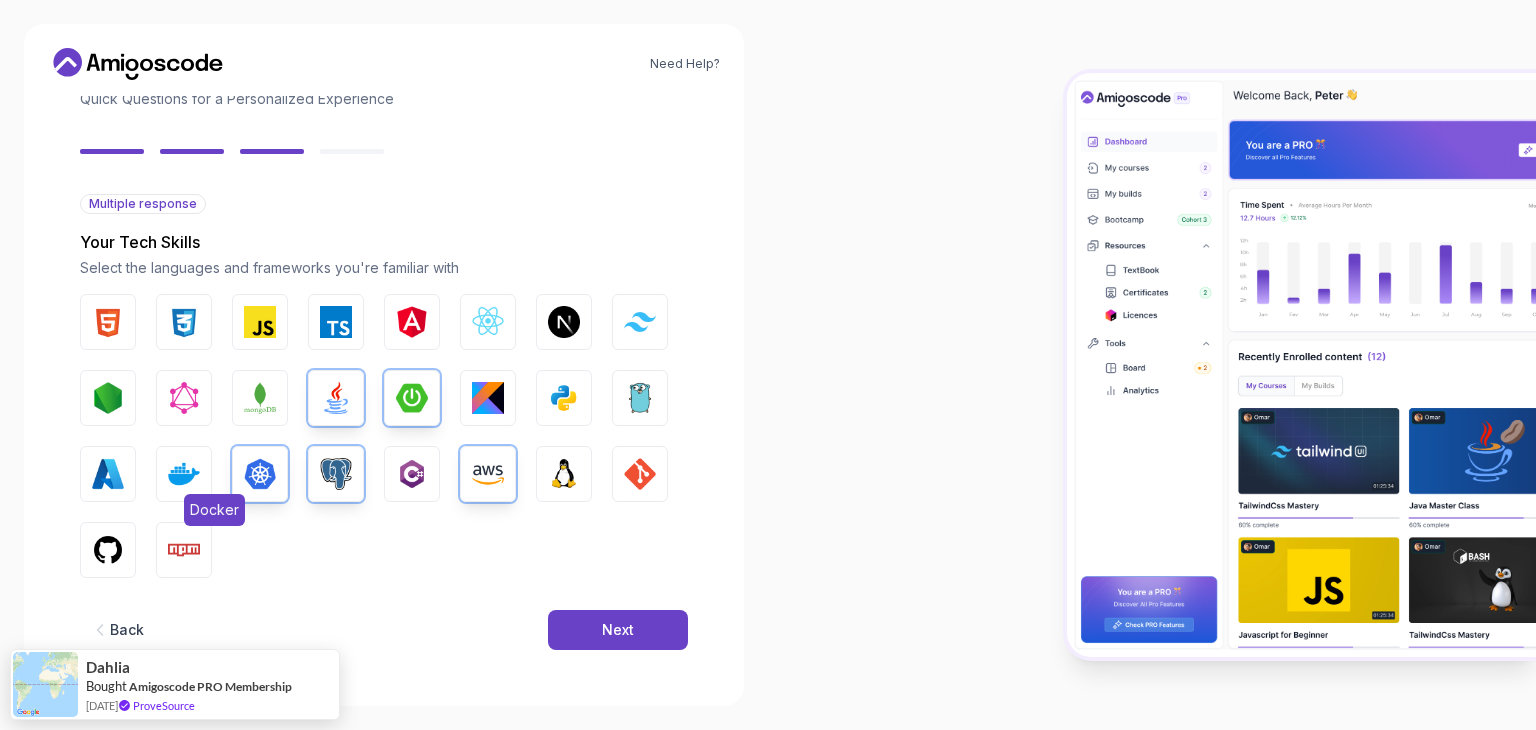 click at bounding box center [184, 474] 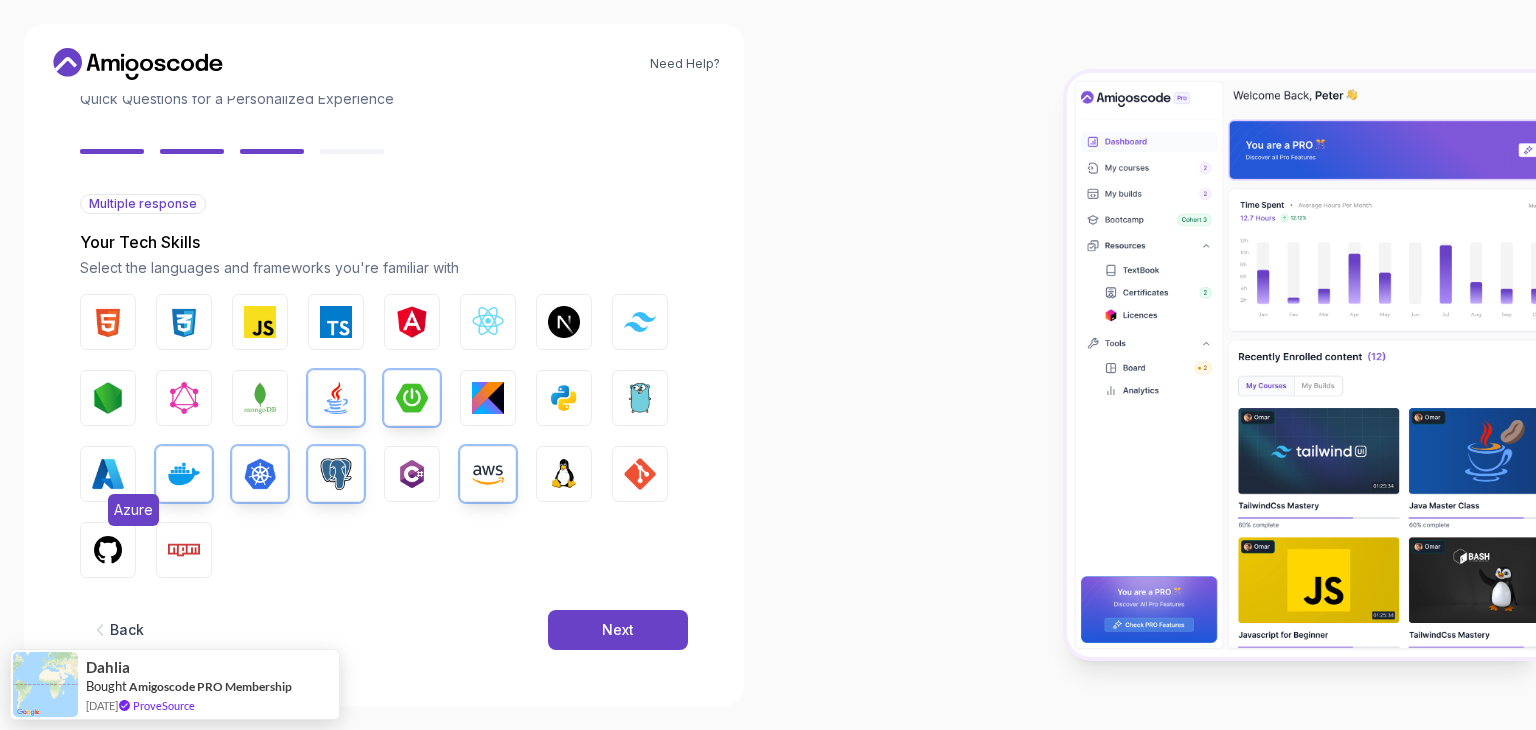 click at bounding box center (108, 474) 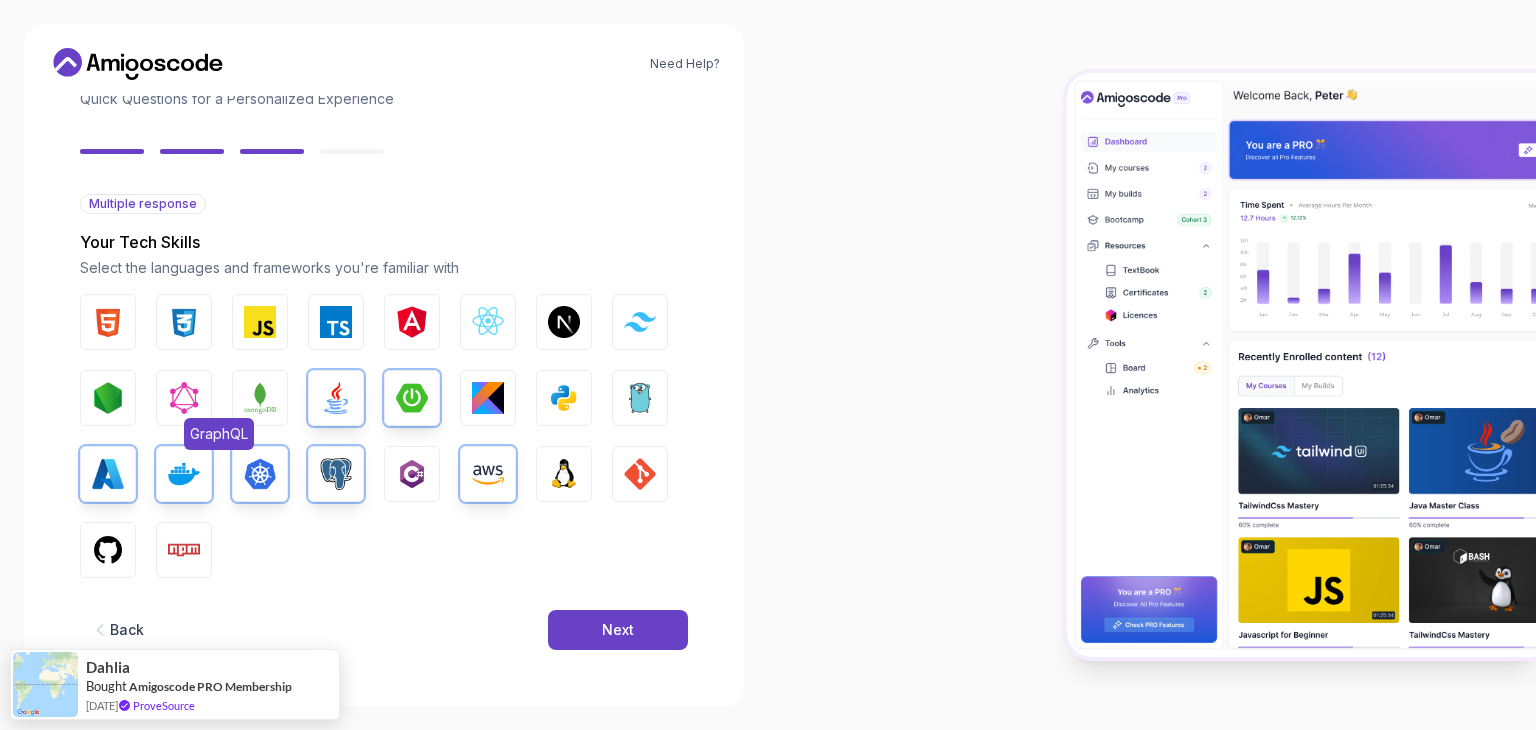 click at bounding box center [184, 398] 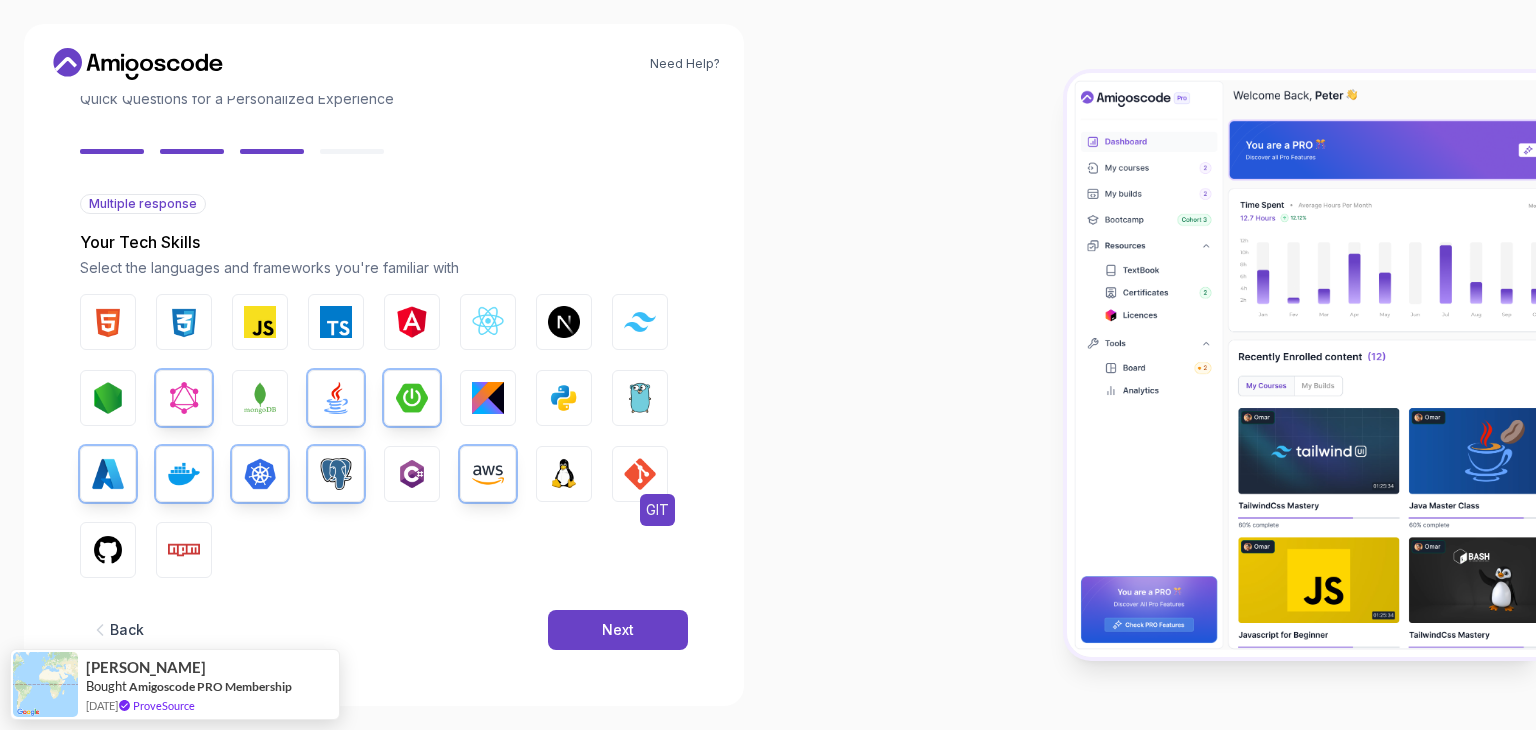 click on "GIT" at bounding box center (640, 474) 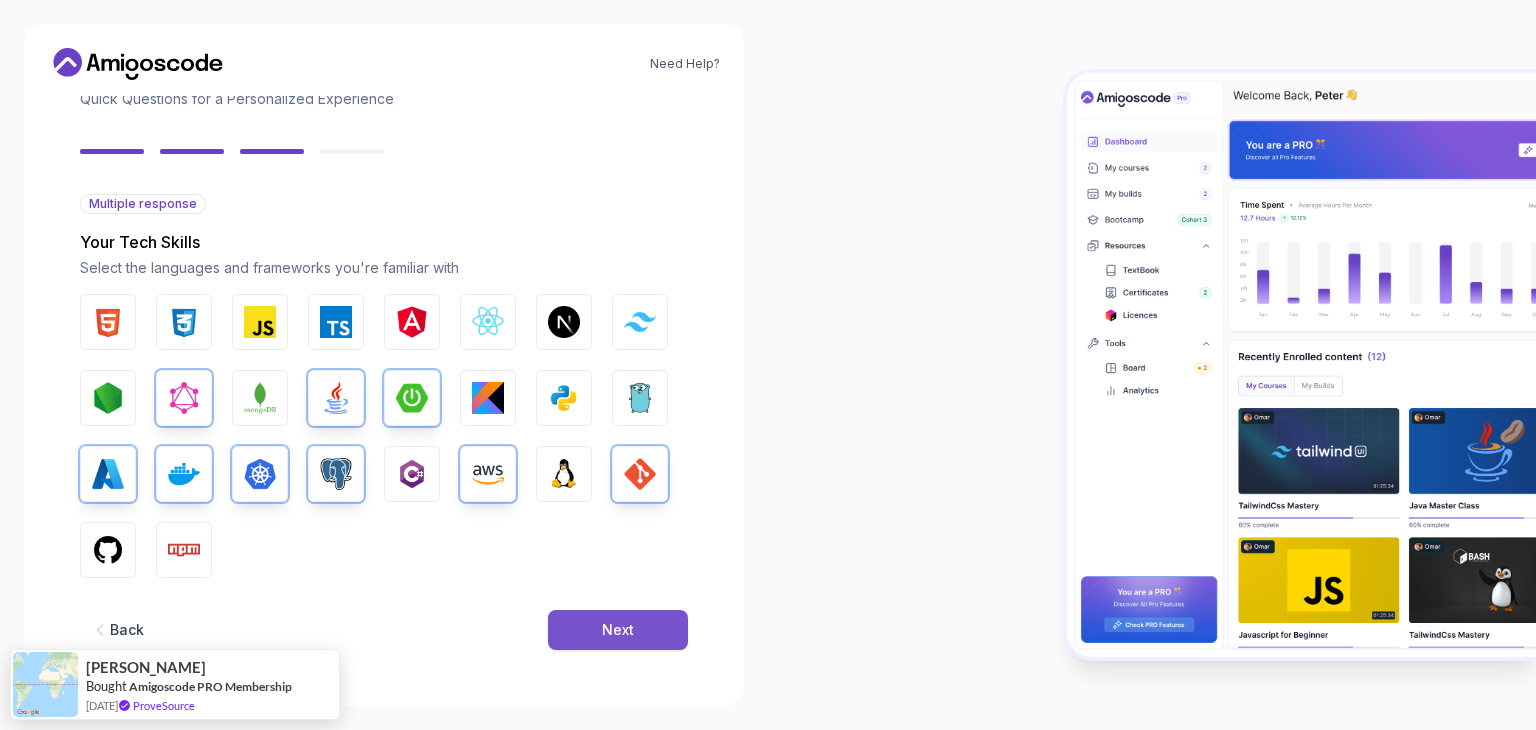 click on "Next" at bounding box center (618, 630) 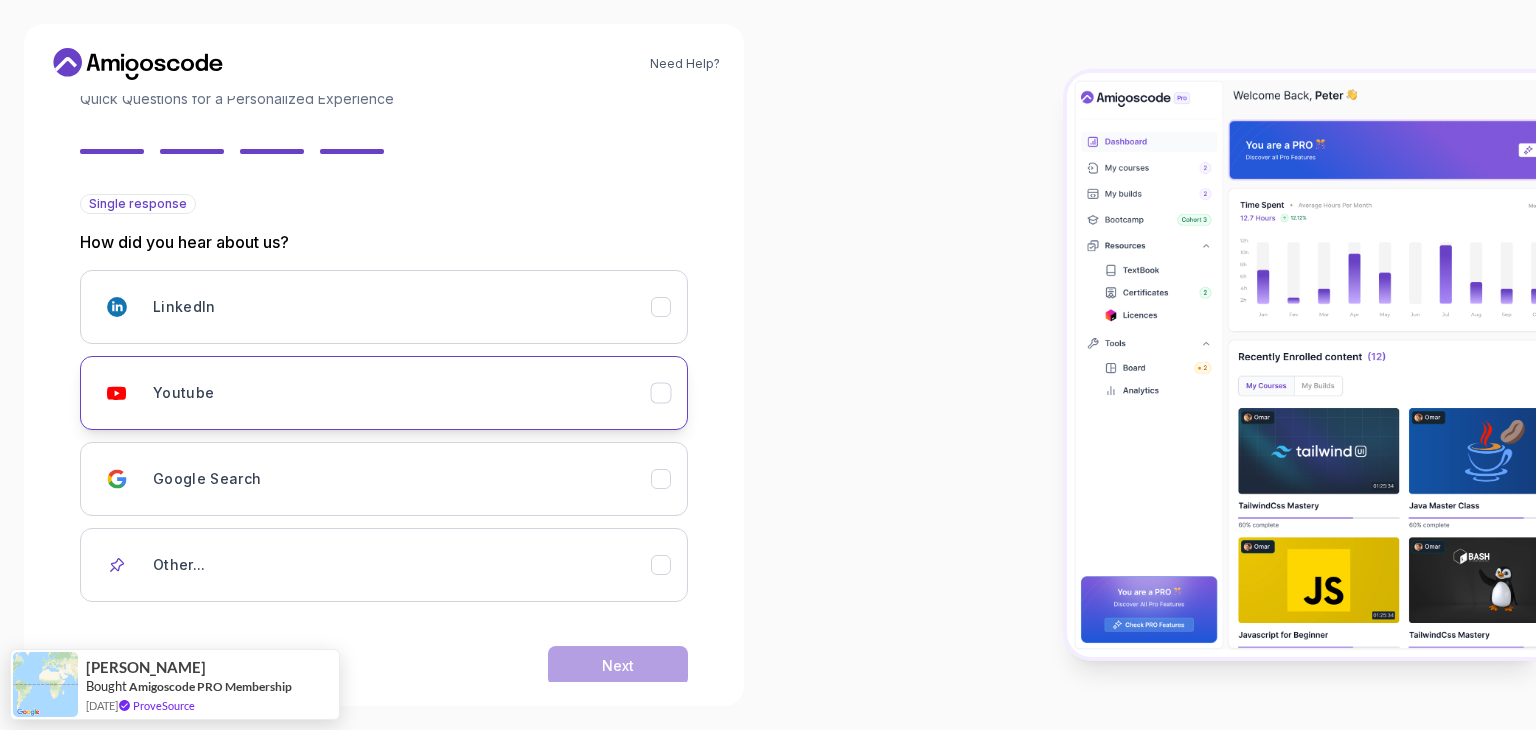 click on "Youtube" at bounding box center (384, 393) 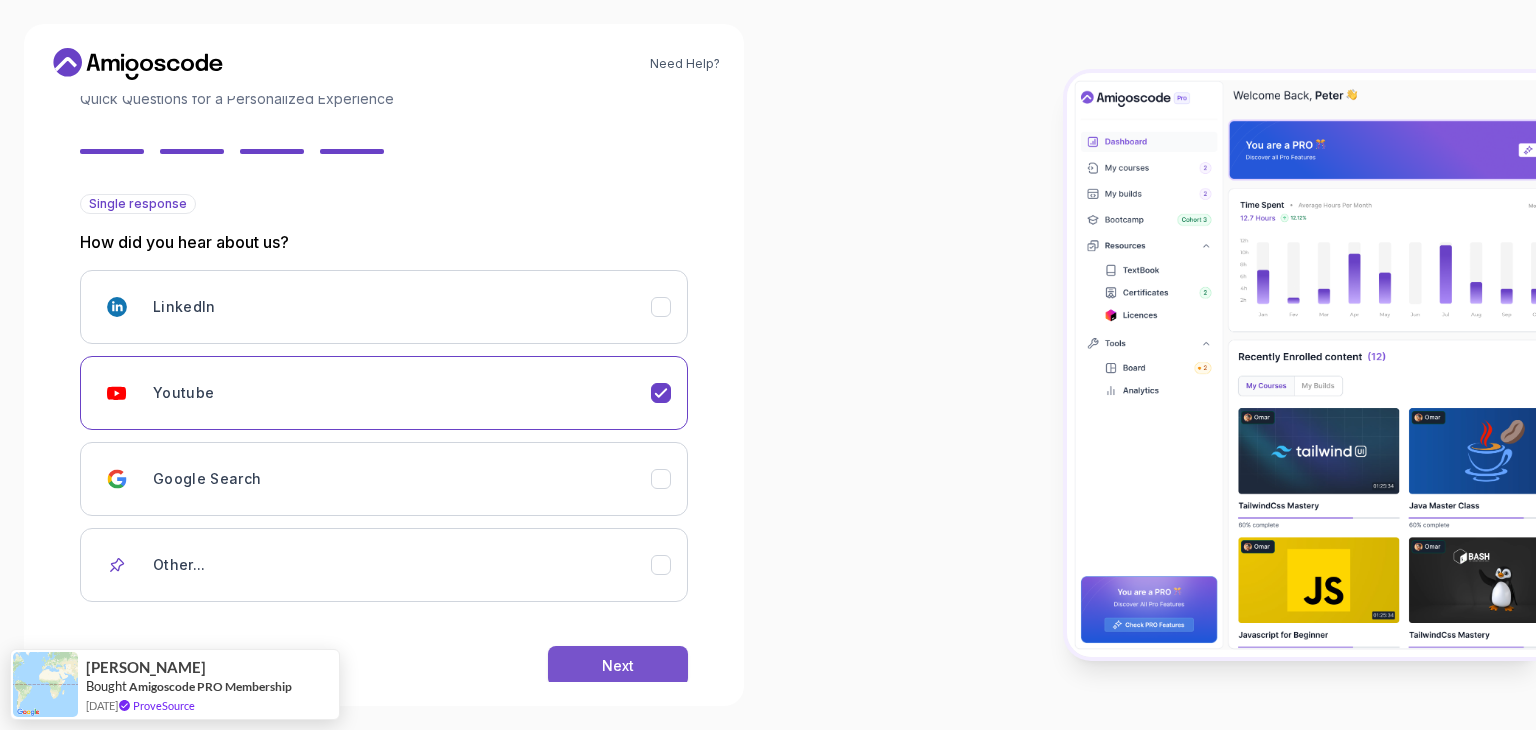 click on "Next" at bounding box center (618, 666) 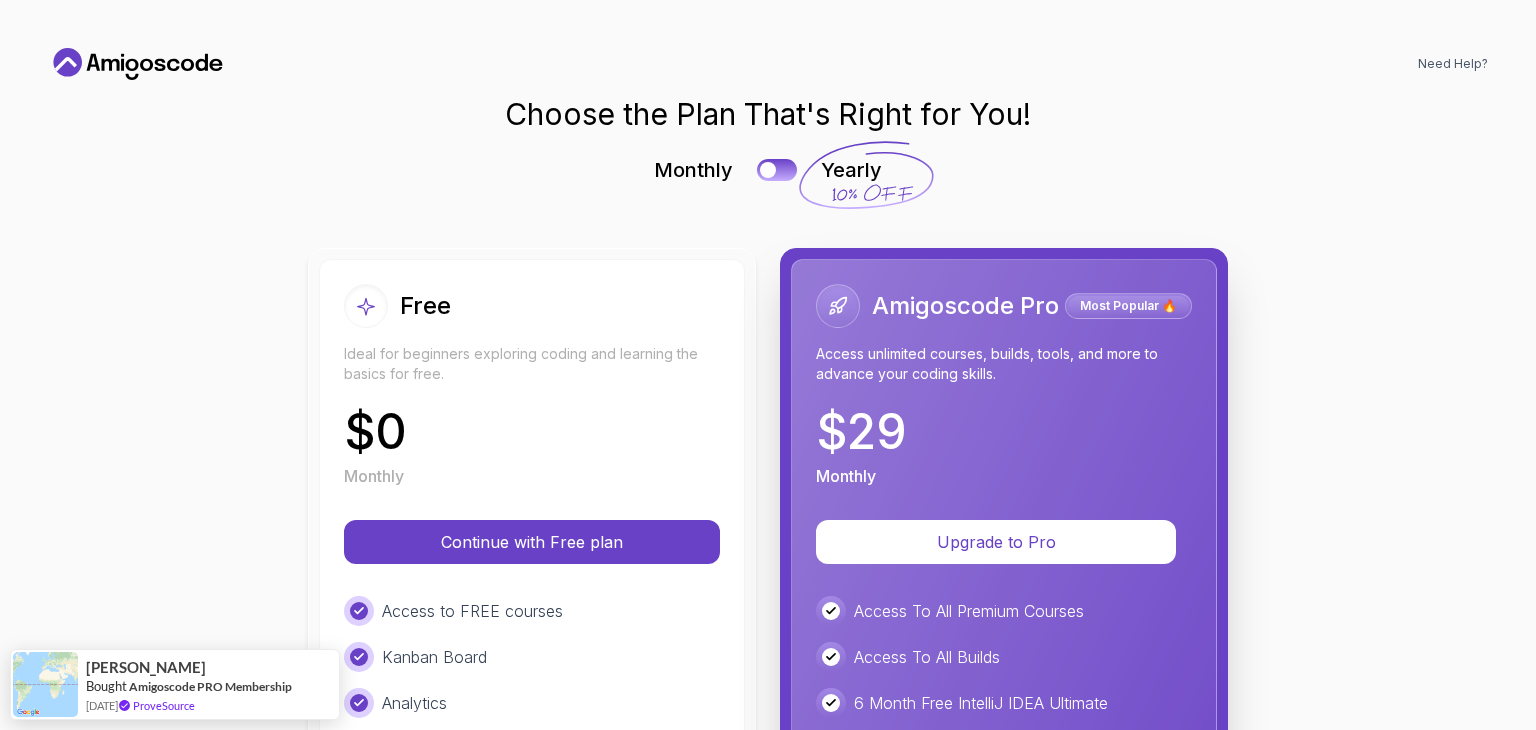 scroll, scrollTop: 0, scrollLeft: 0, axis: both 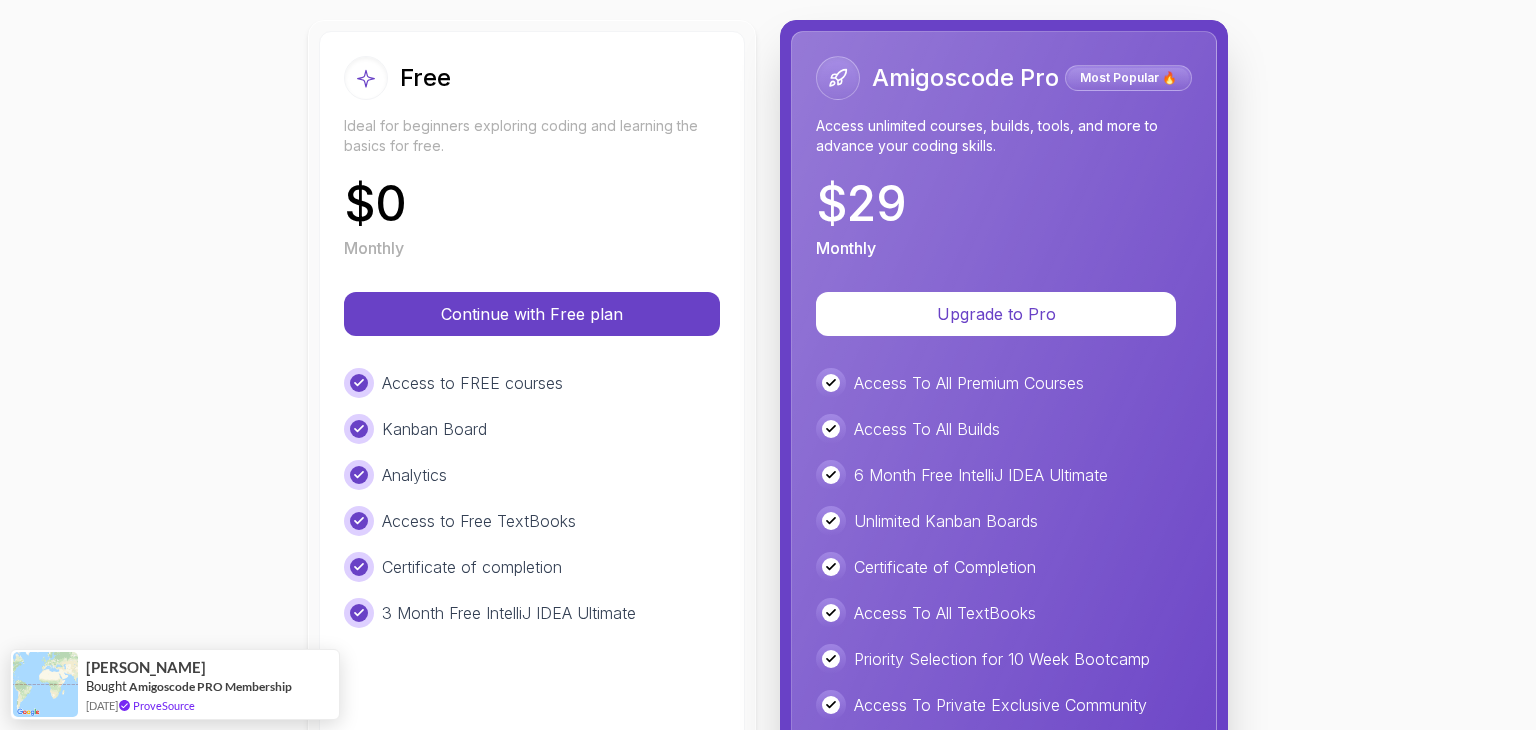 click on "Amigoscode Pro Most Popular 🔥 Access unlimited courses, builds, tools, and more to advance your coding skills. $ 29 Monthly Upgrade to Pro Access To All Premium Courses Access To All Builds 6 Month Free IntelliJ IDEA Ultimate Unlimited Kanban Boards Certificate of Completion Access To All TextBooks Priority Selection for 10 Week Bootcamp Access To Private Exclusive Community Webinar Access Code Reviews Try for FREE 🎓 Career-ready content 💰 Less than $1/day" at bounding box center (1004, 503) 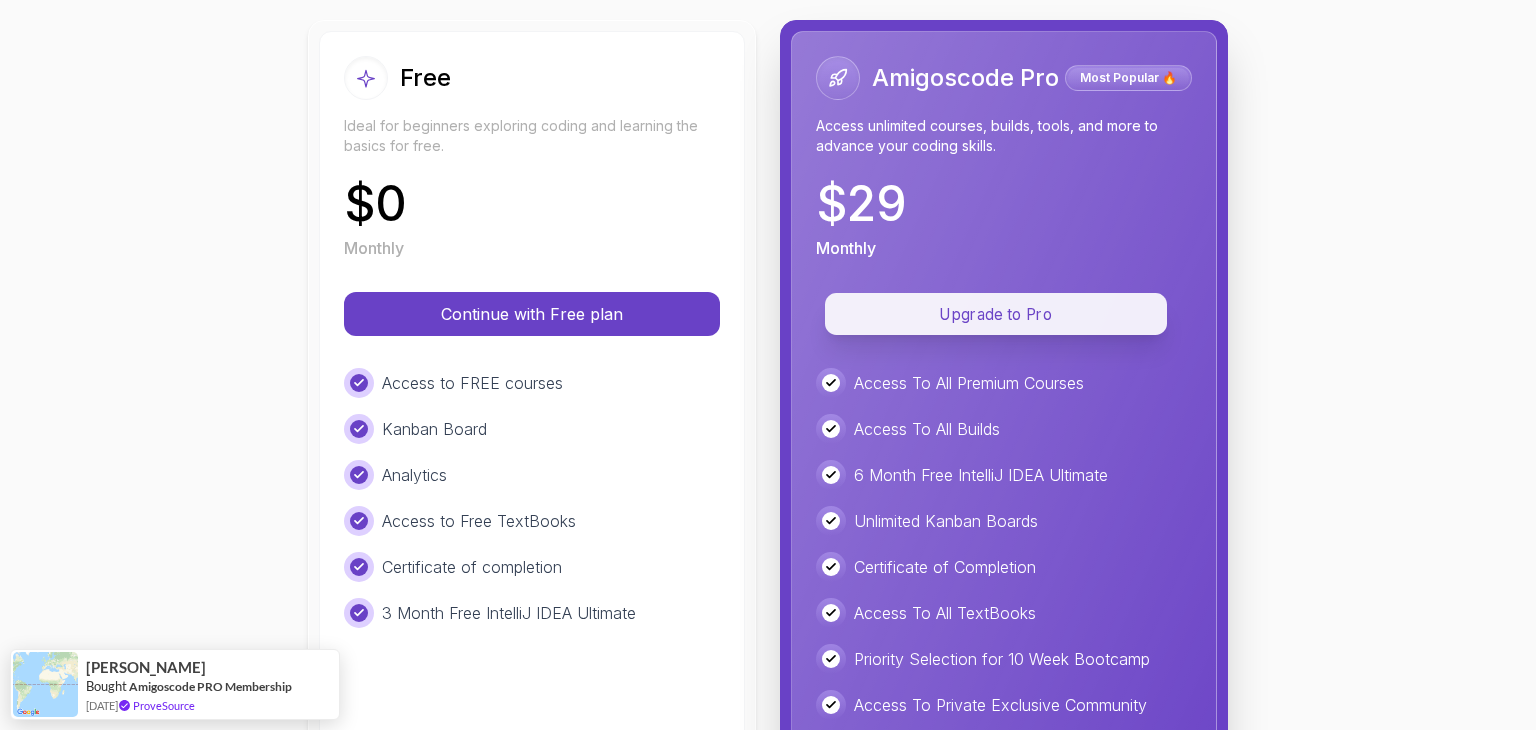click on "Upgrade to Pro" at bounding box center (996, 314) 